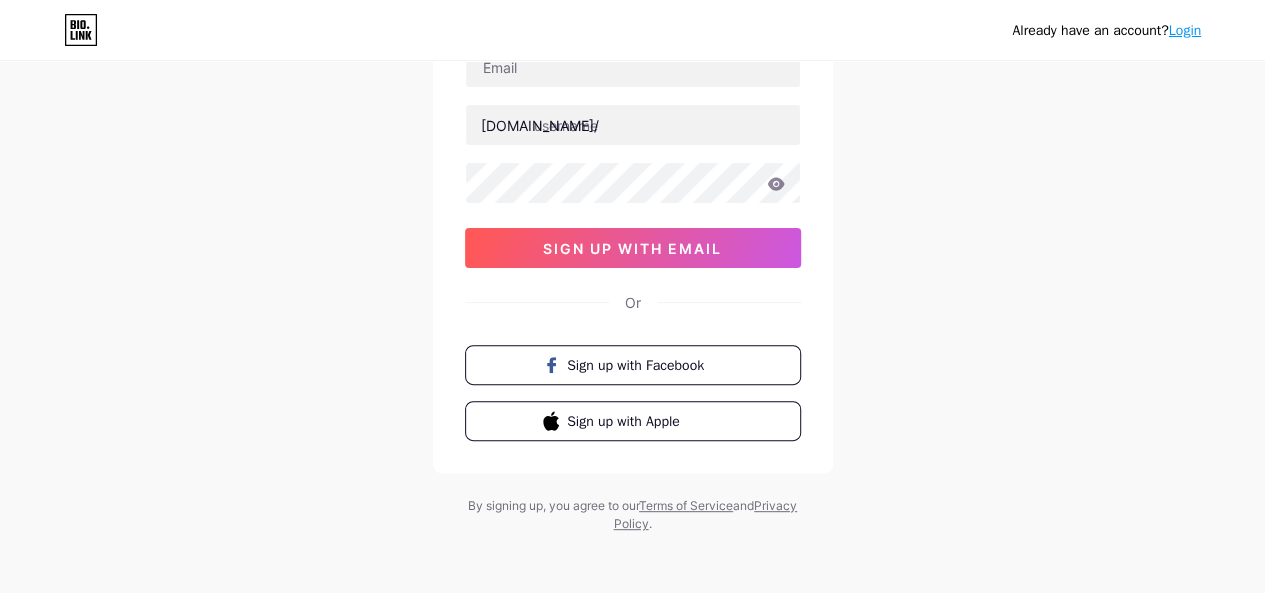 scroll, scrollTop: 170, scrollLeft: 0, axis: vertical 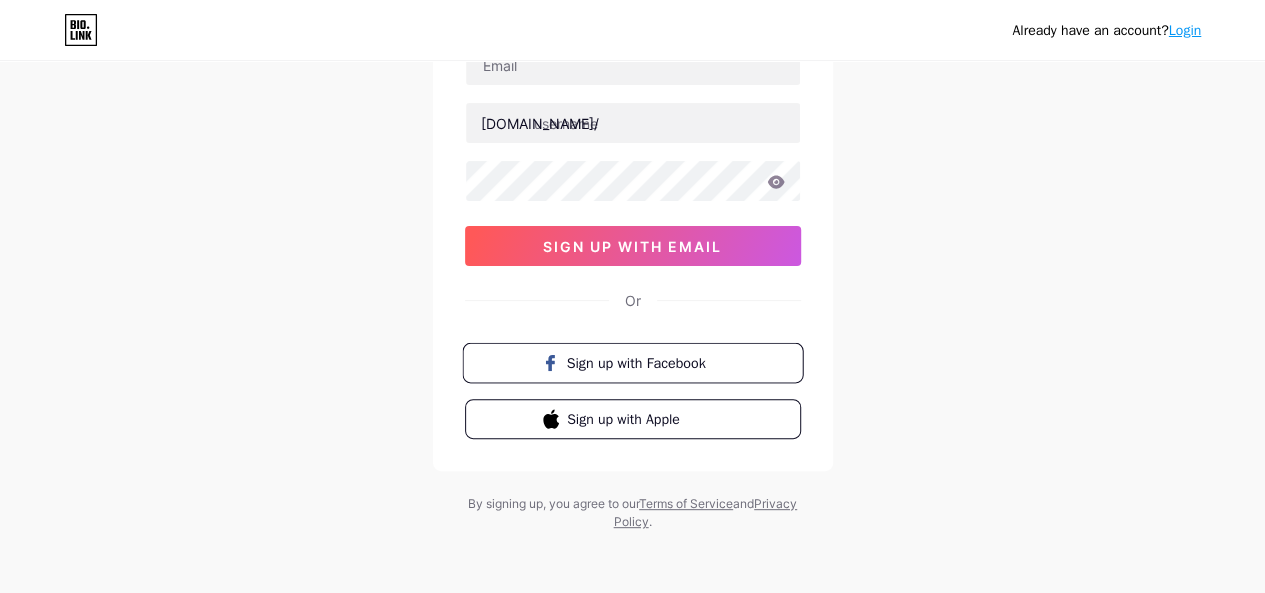 click on "Sign up with Facebook" at bounding box center [644, 362] 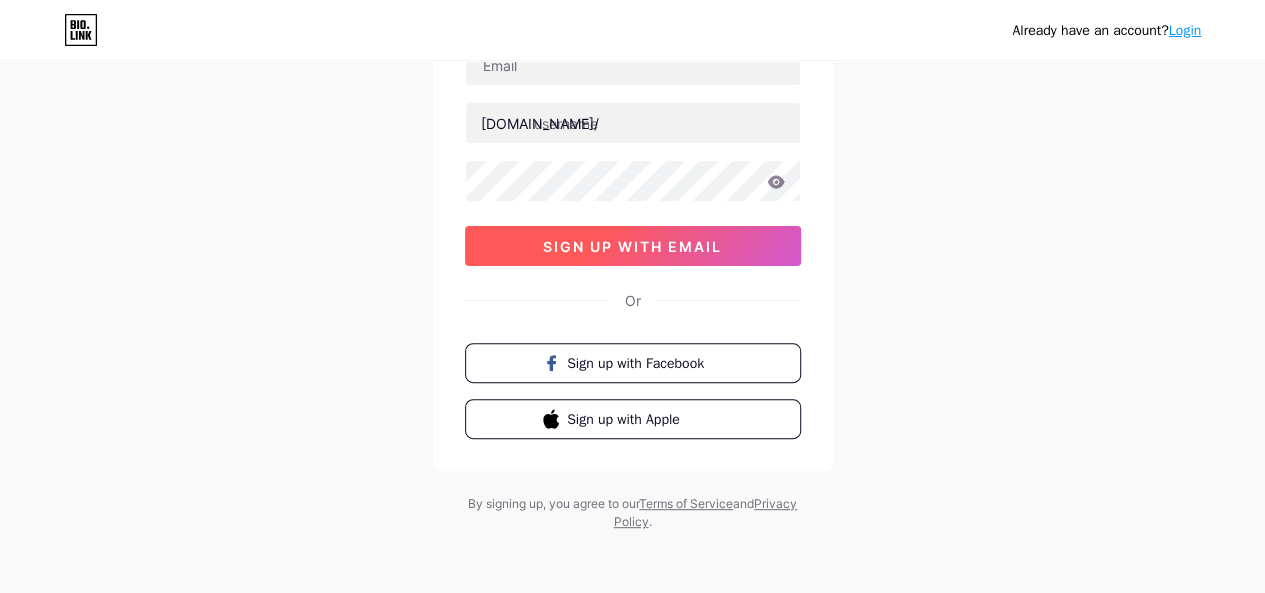click on "sign up with email" at bounding box center (632, 246) 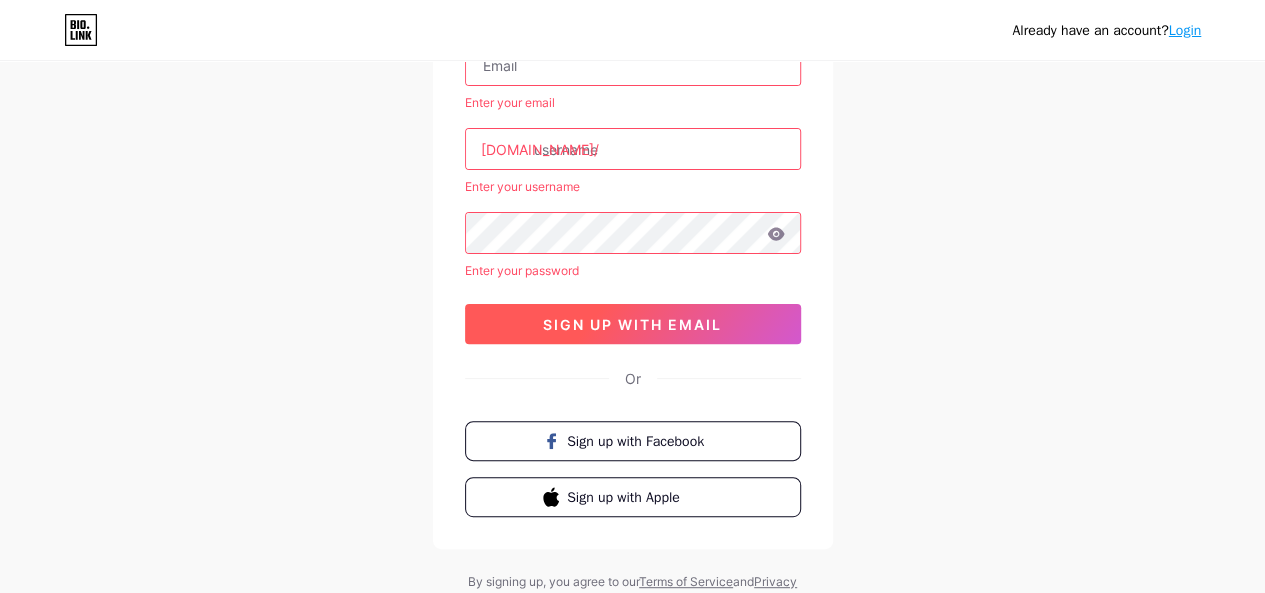 click on "sign up with email" at bounding box center (632, 324) 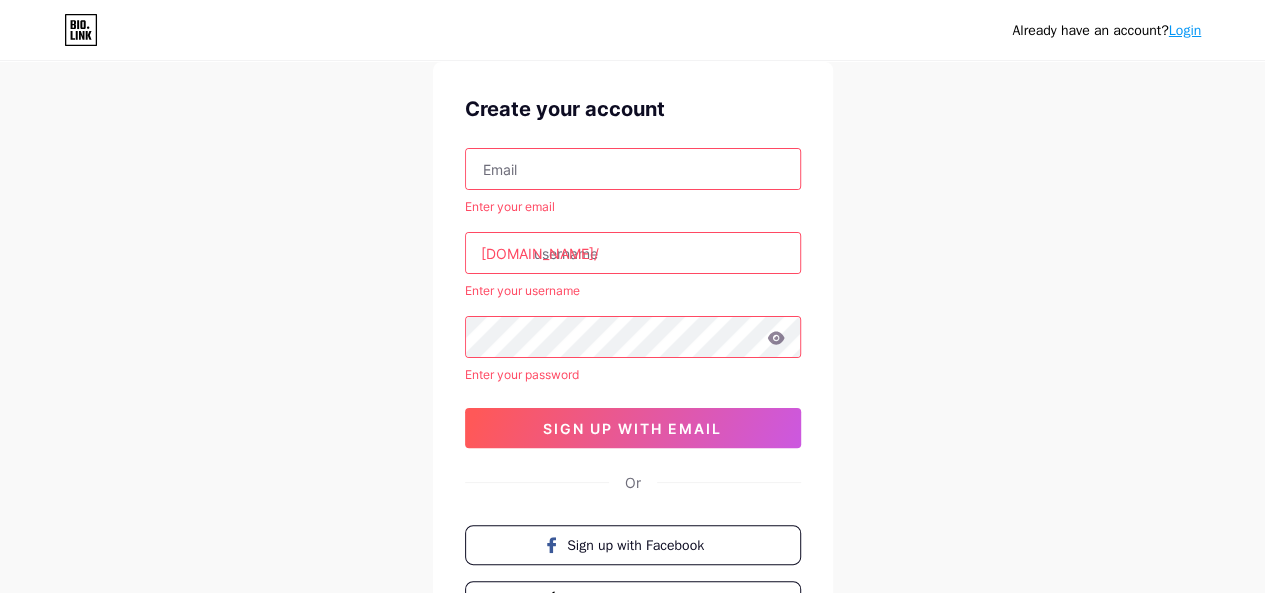scroll, scrollTop: 0, scrollLeft: 0, axis: both 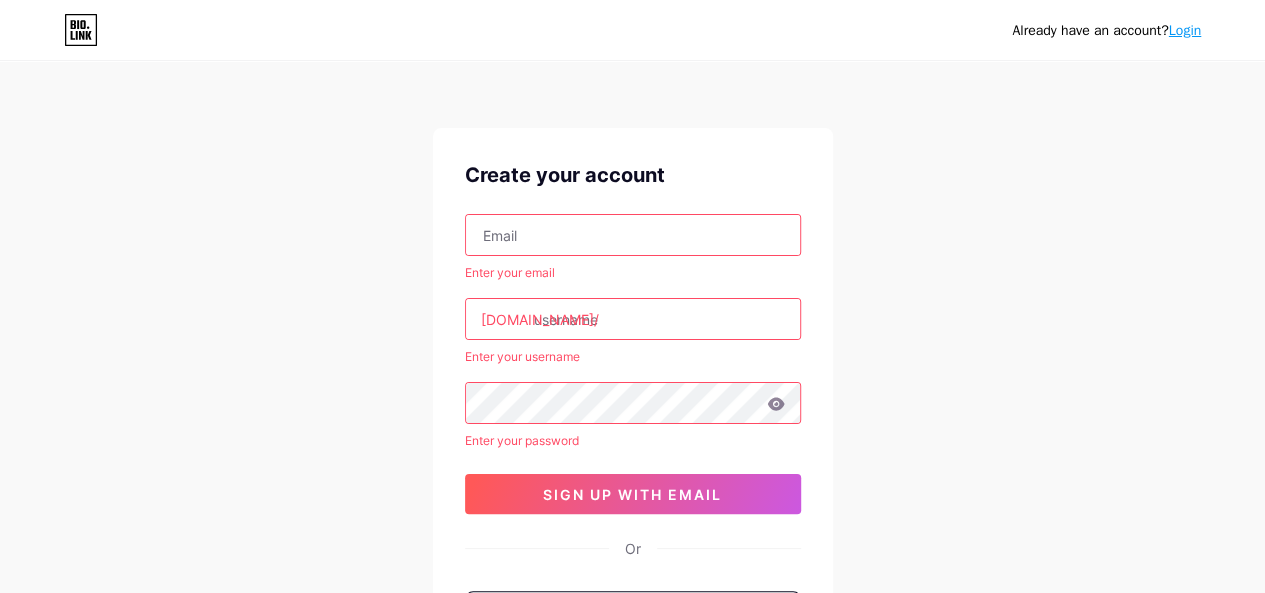 click at bounding box center [633, 235] 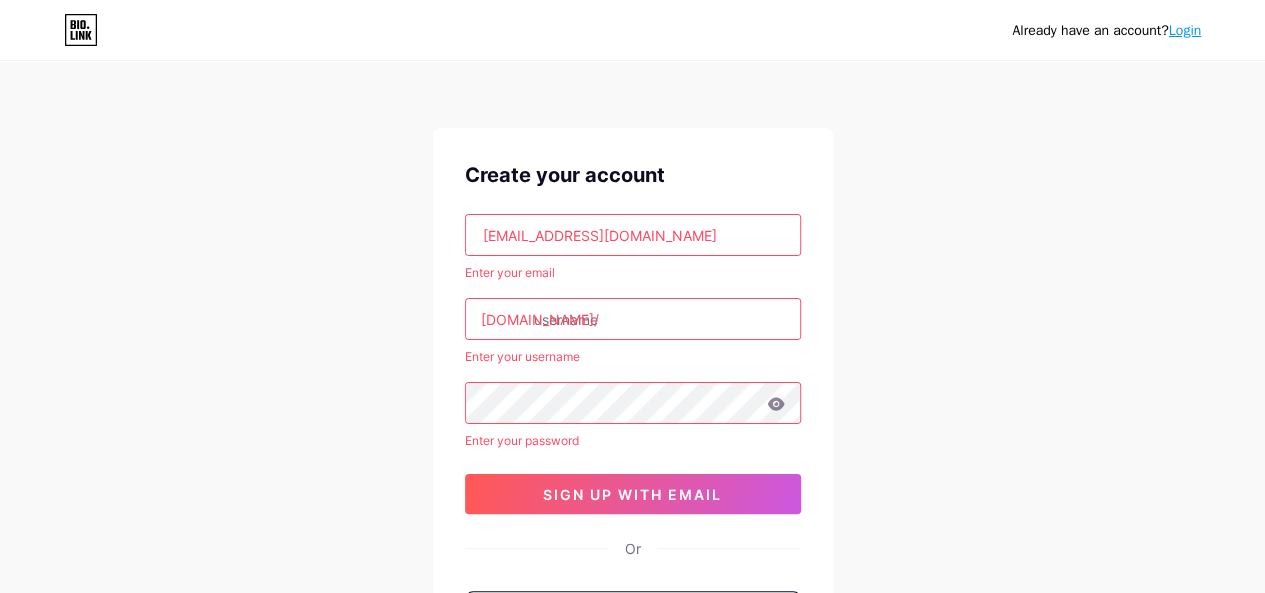 click at bounding box center [633, 319] 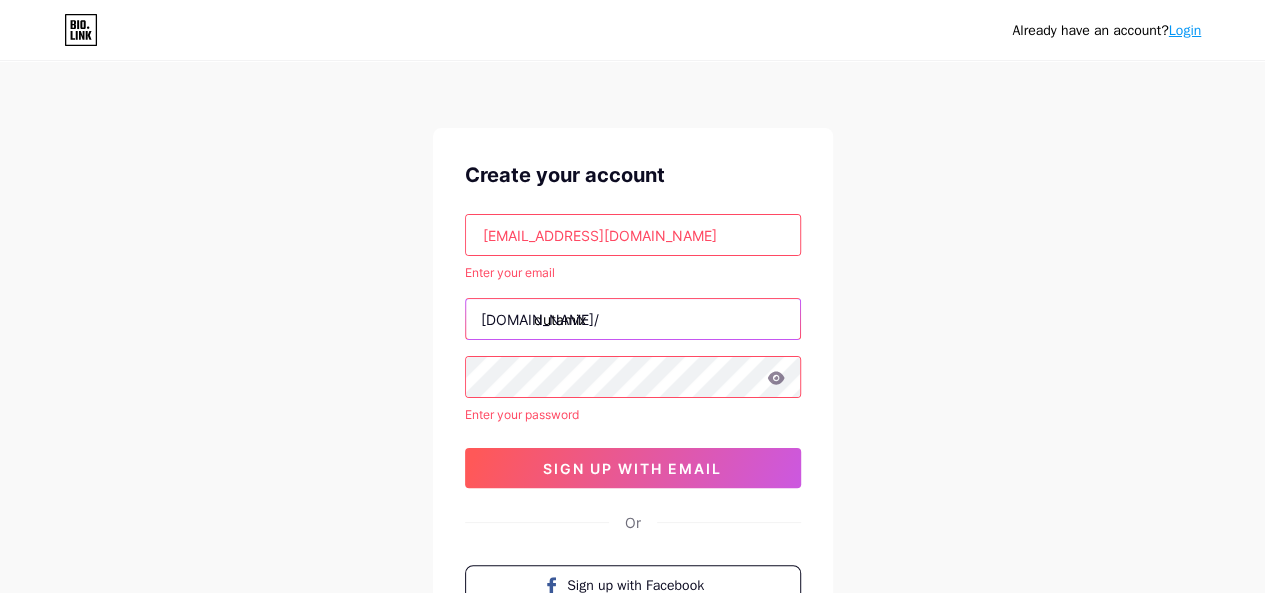 type on "dutamix" 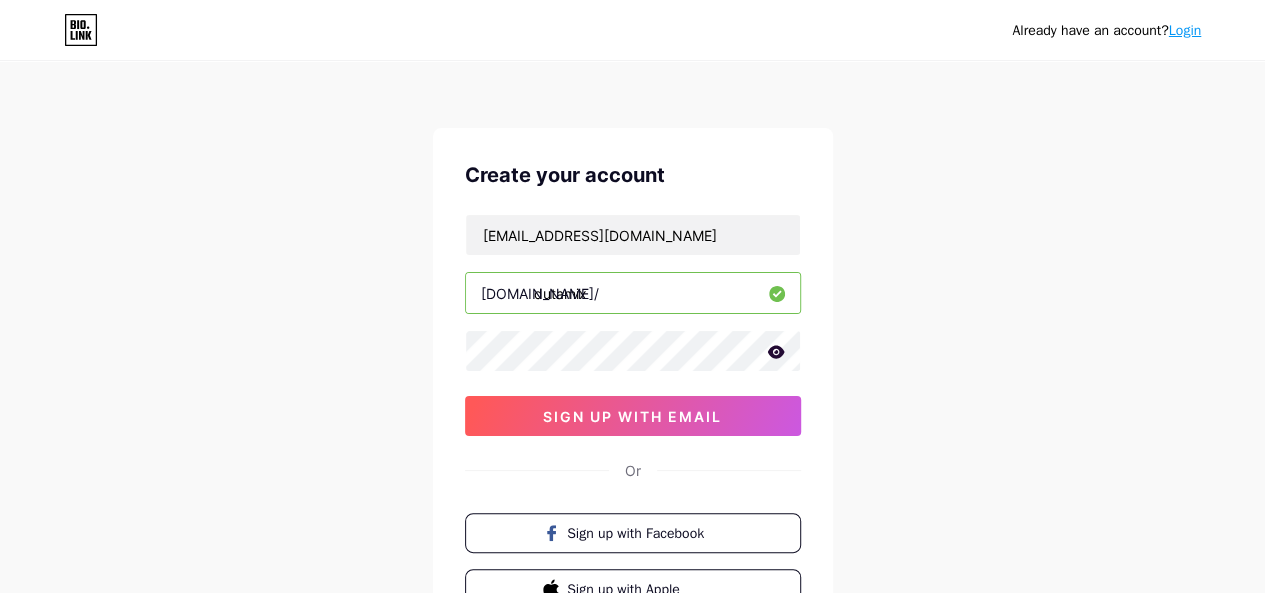 click 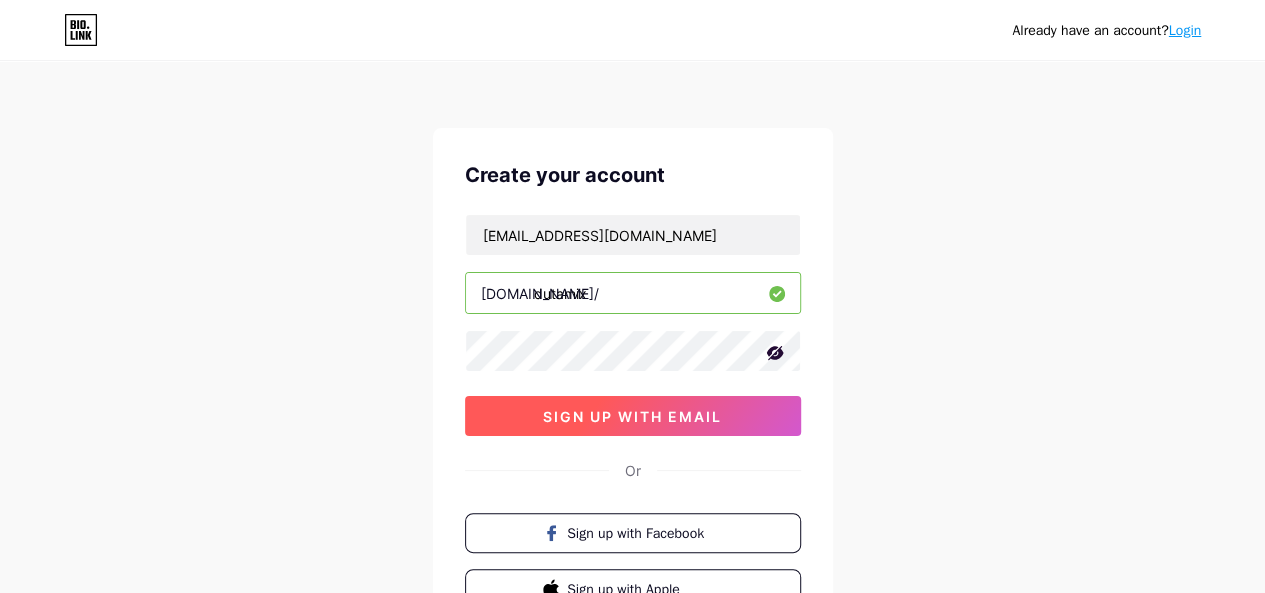 click on "sign up with email" at bounding box center (633, 416) 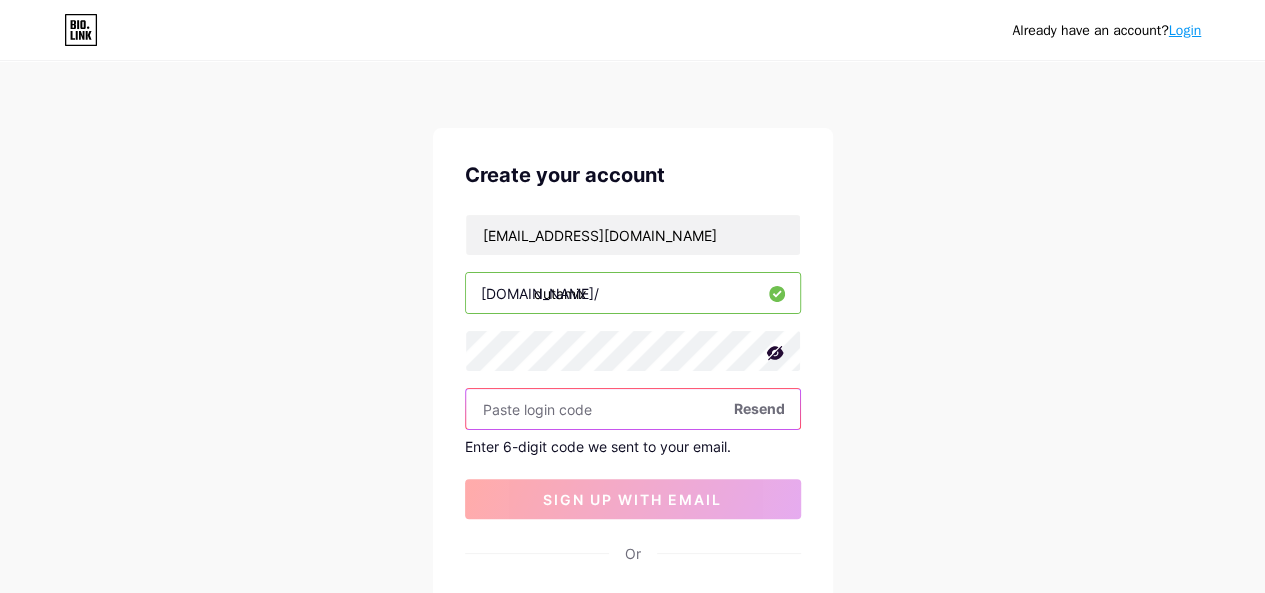 click at bounding box center (633, 409) 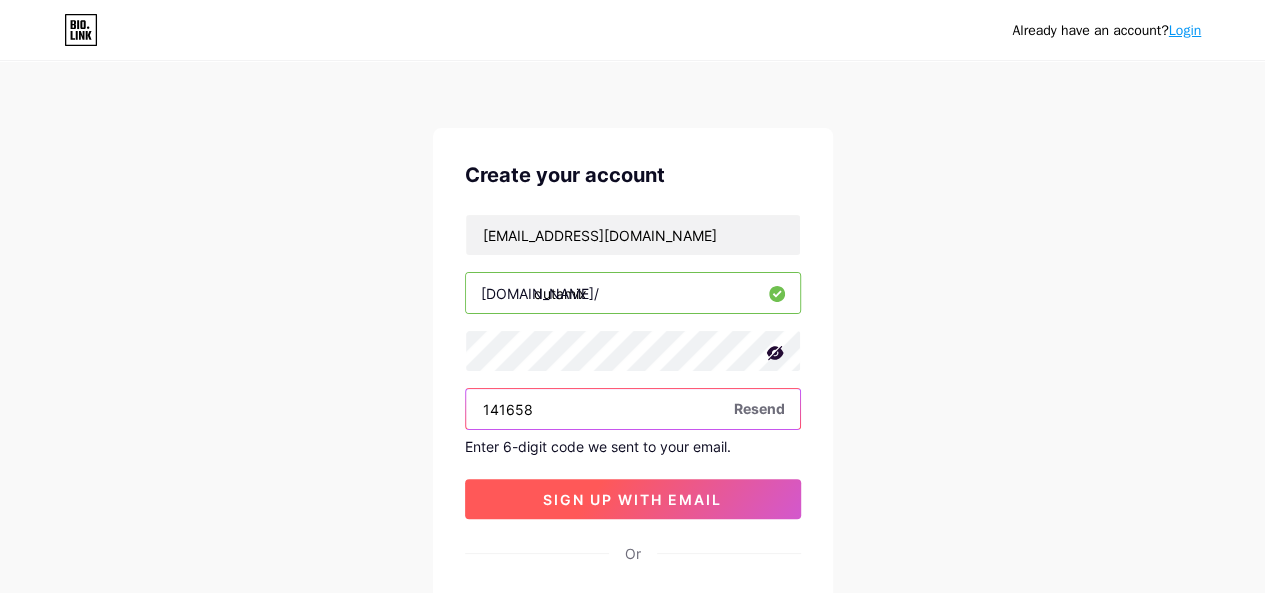 type on "141658" 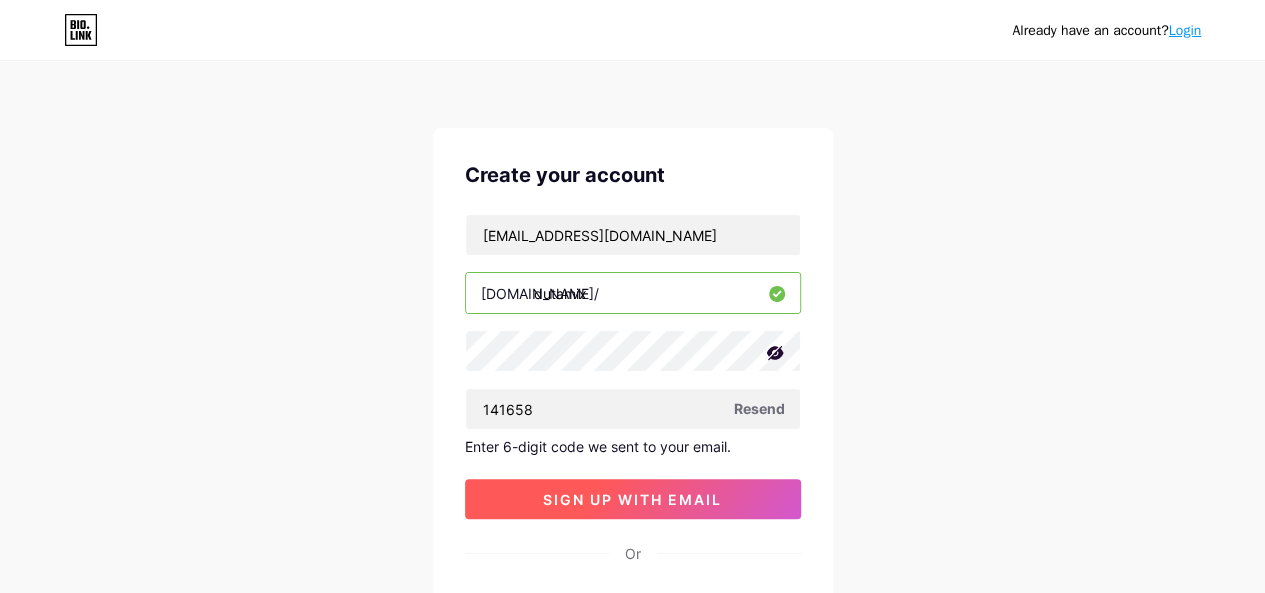 click on "sign up with email" at bounding box center (632, 499) 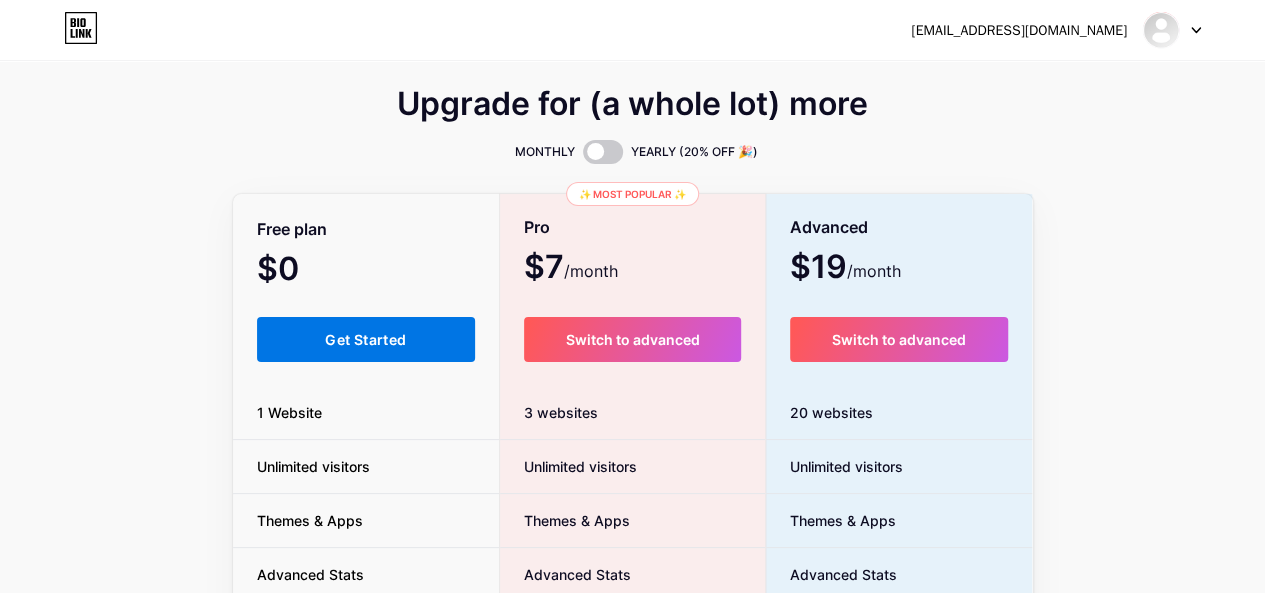 click on "Get Started" at bounding box center (365, 339) 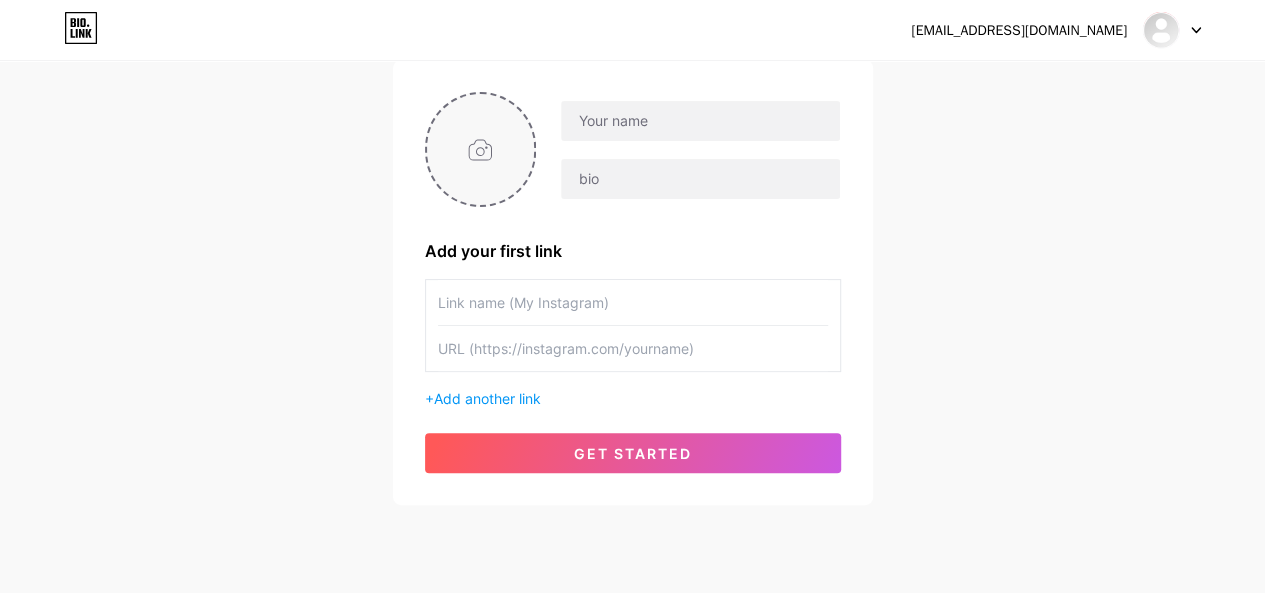 scroll, scrollTop: 98, scrollLeft: 0, axis: vertical 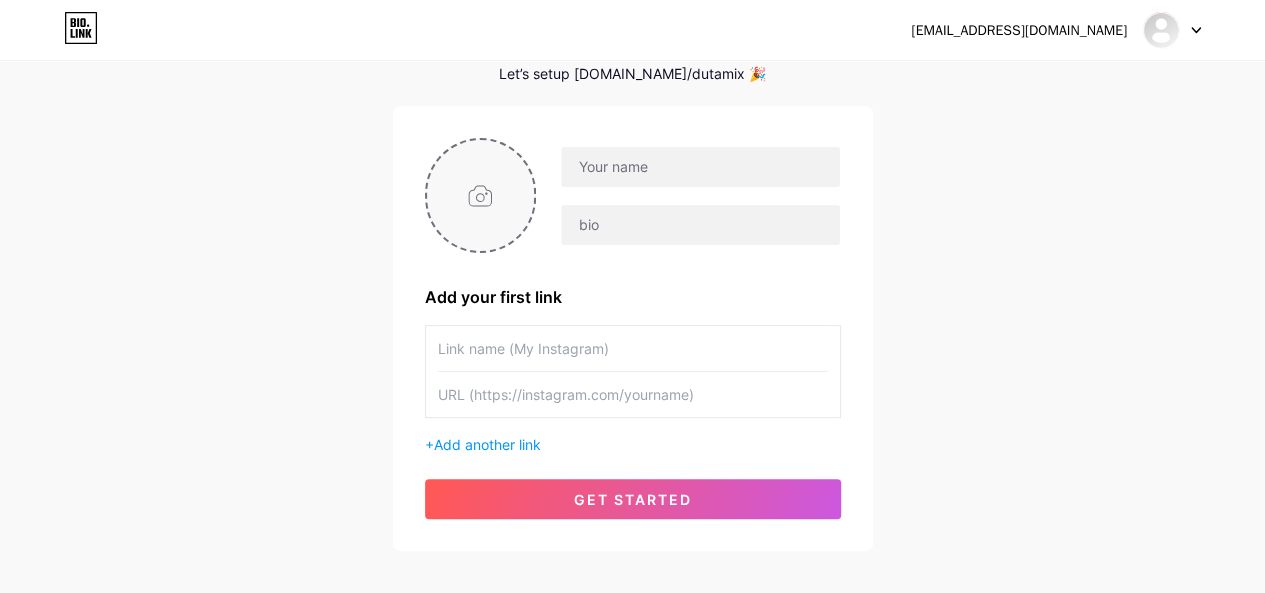 click at bounding box center [481, 195] 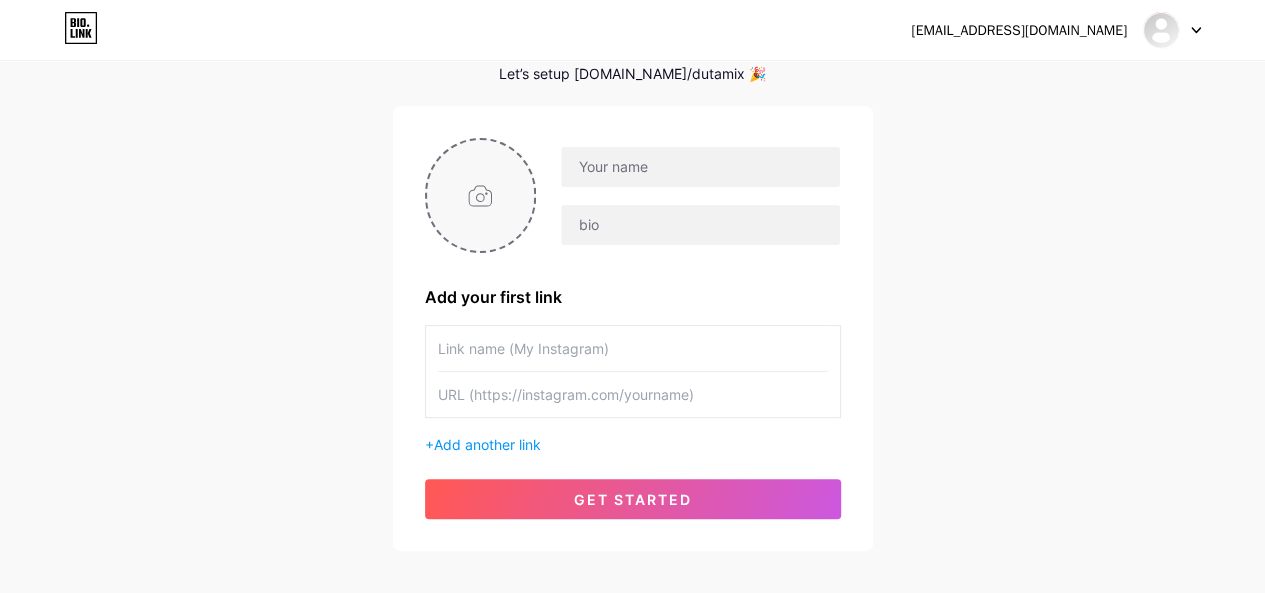type on "C:\fakepath\I4uEC-_m_400x400.jpg" 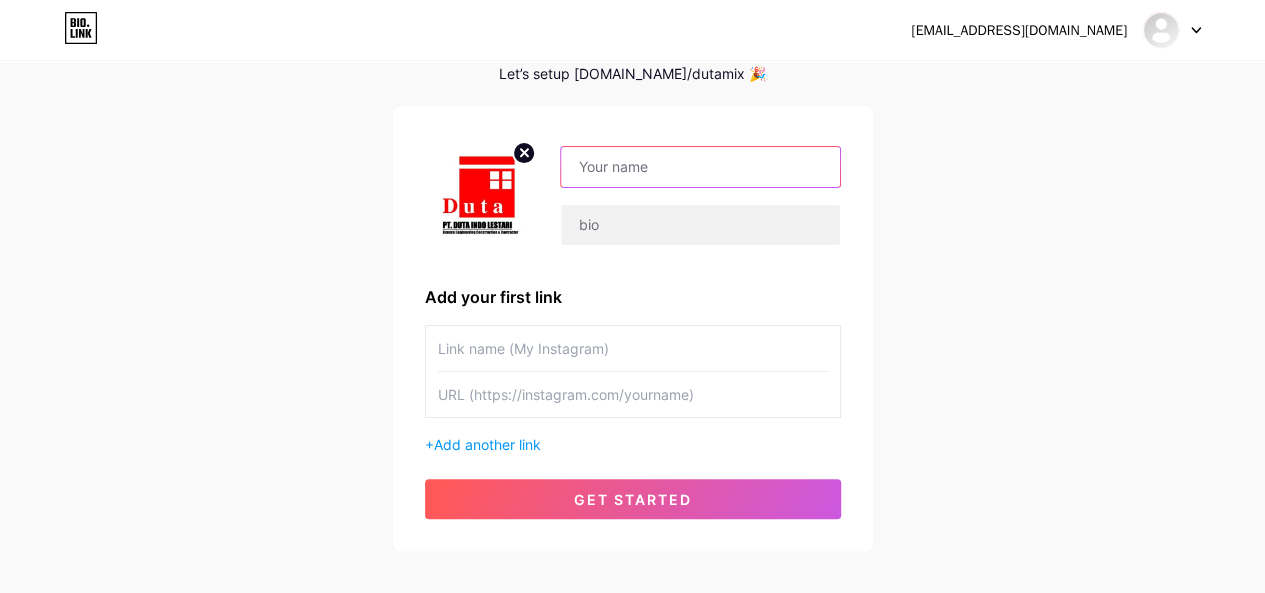 click at bounding box center (700, 167) 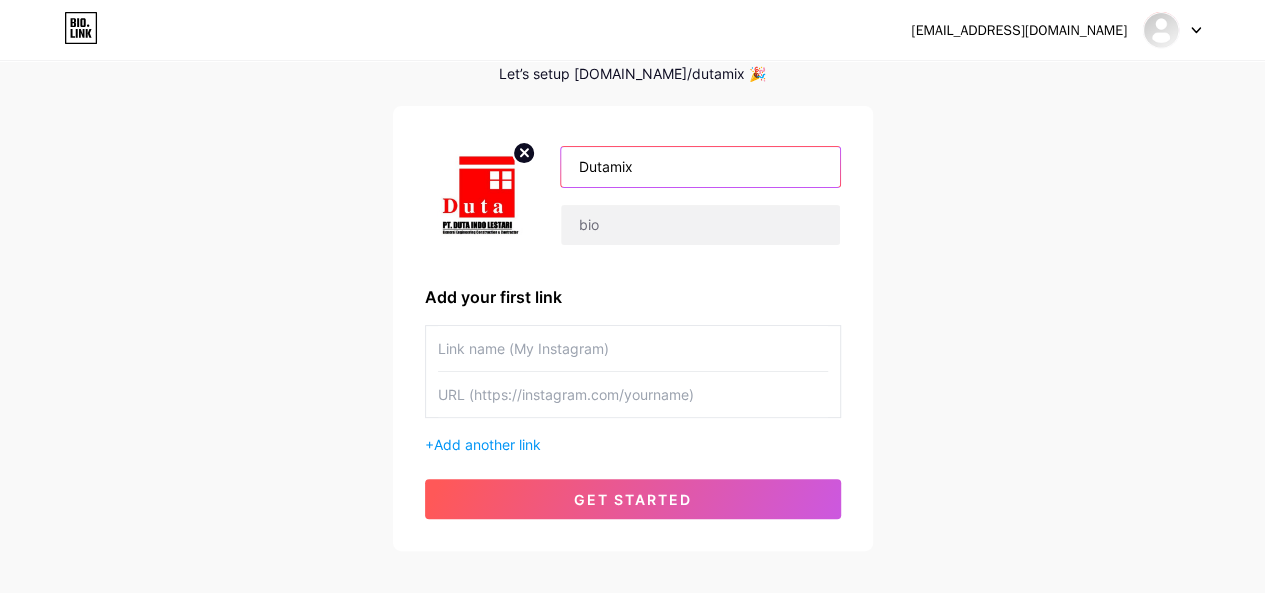 type on "Dutamix" 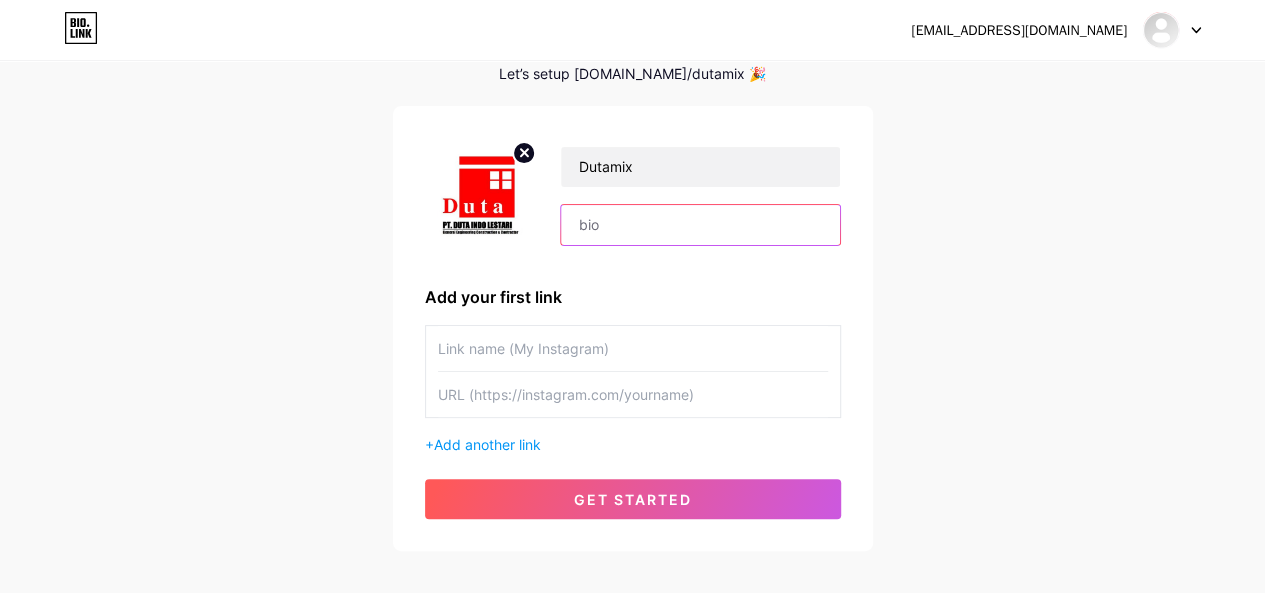 click at bounding box center [700, 225] 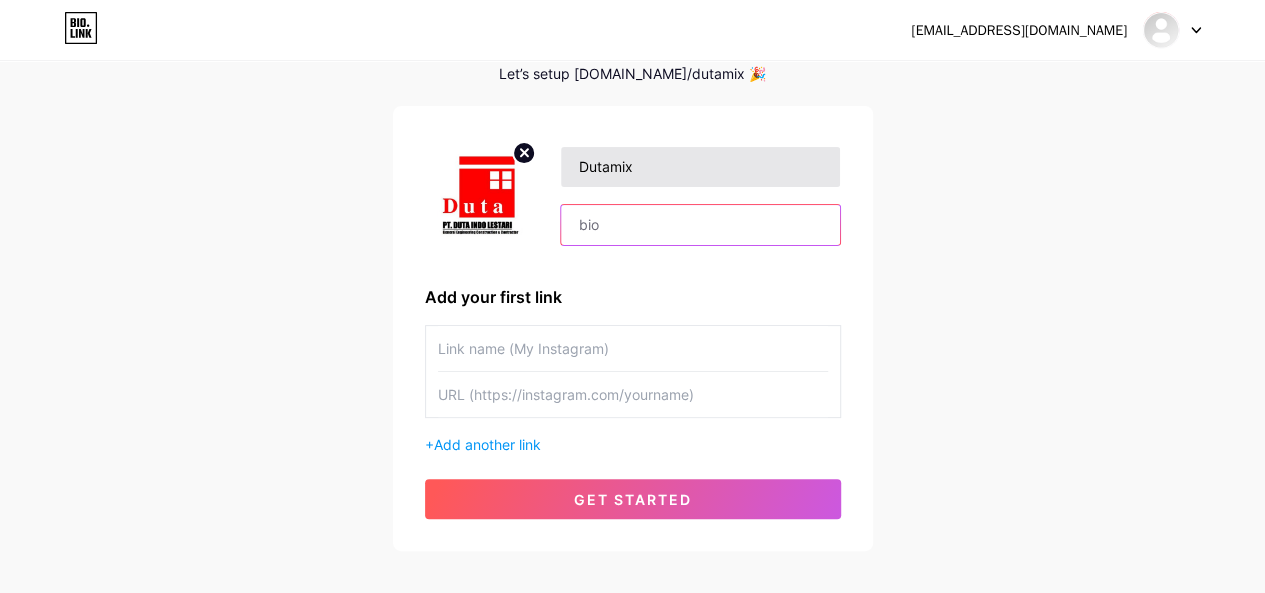 paste on "Dutamix |" 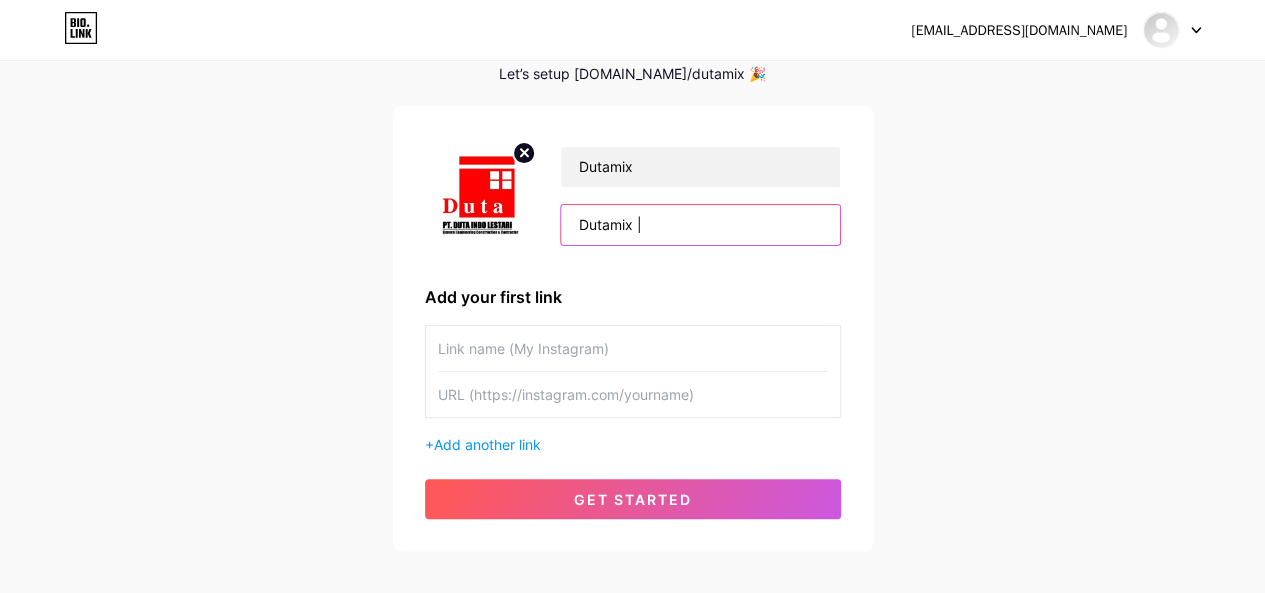 paste on "Solusi Beton Ready Mix Pontianak" 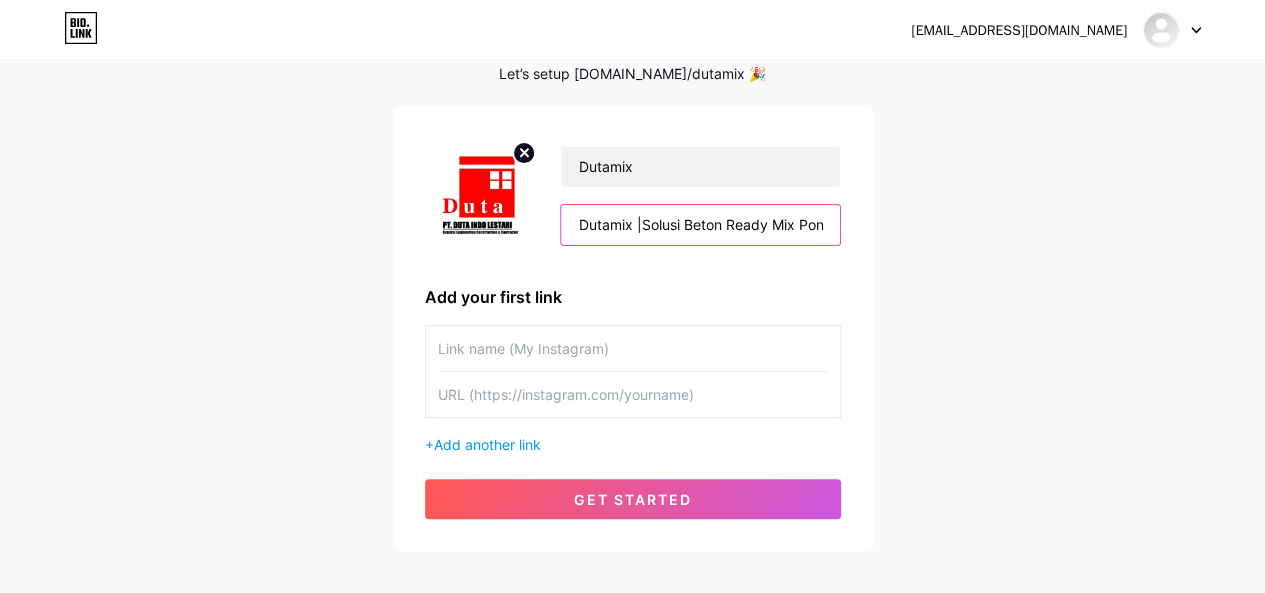 scroll, scrollTop: 0, scrollLeft: 41, axis: horizontal 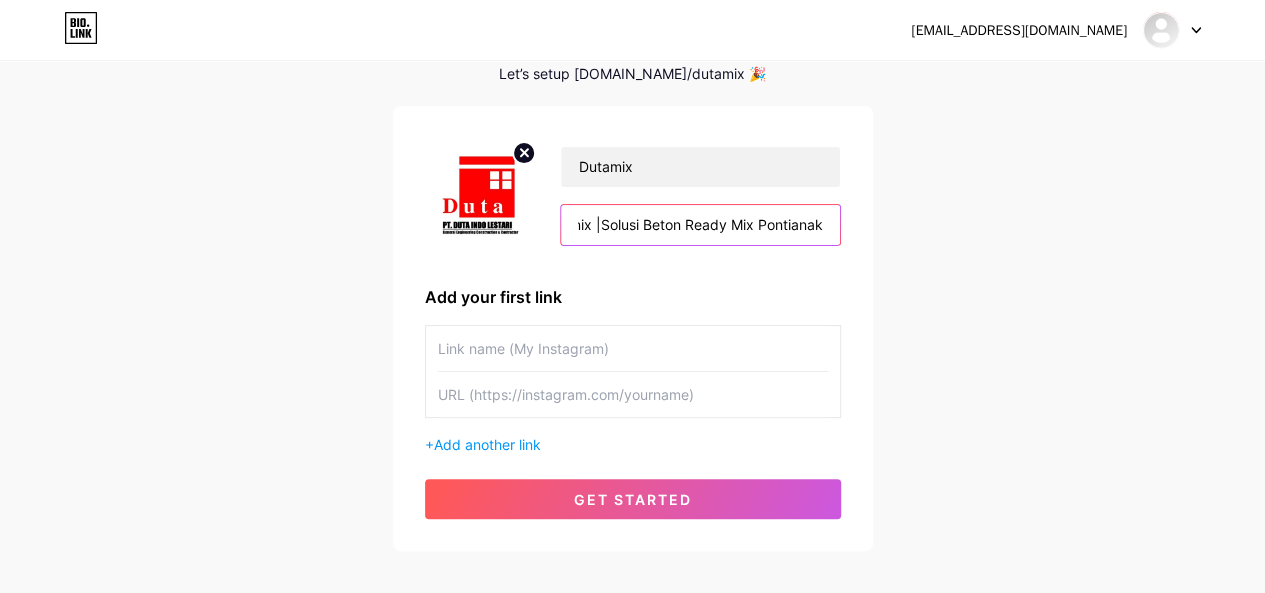 click on "Dutamix |Solusi Beton Ready Mix Pontianak" at bounding box center [700, 225] 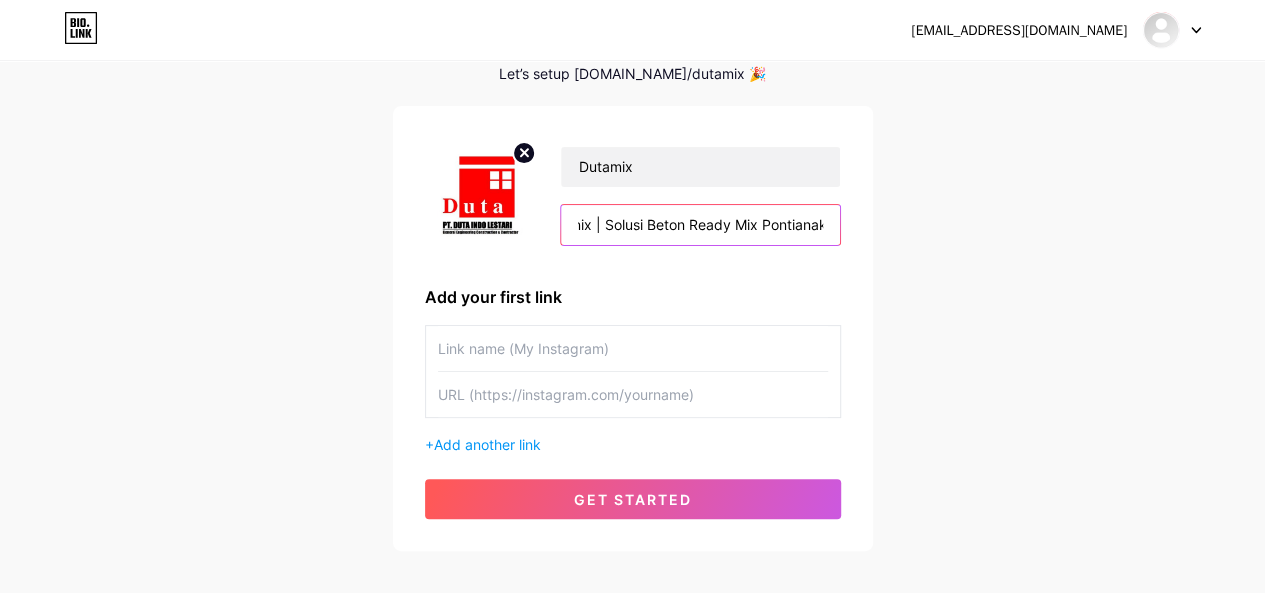 type on "Dutamix | Solusi Beton Ready Mix Pontianak" 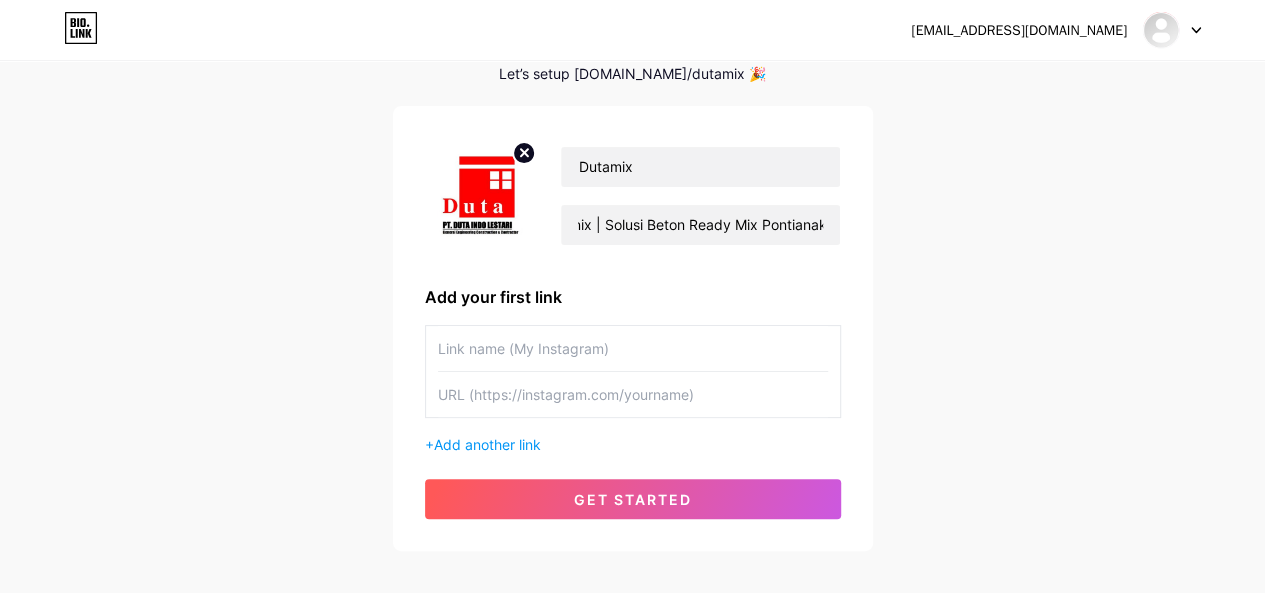 scroll, scrollTop: 0, scrollLeft: 0, axis: both 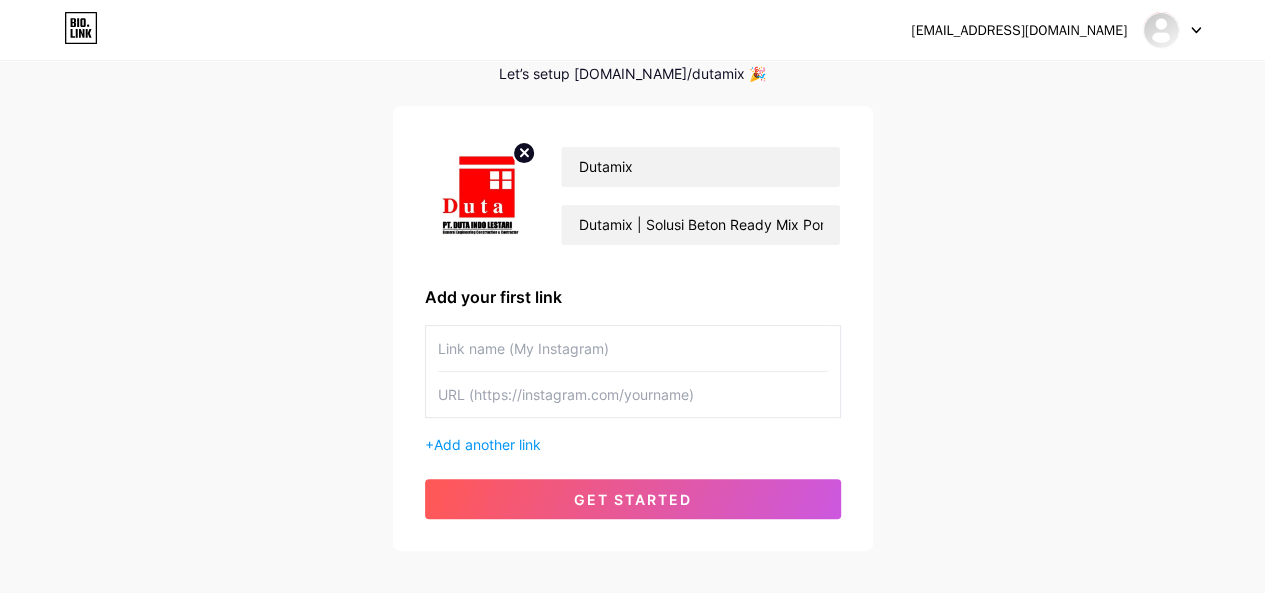 click at bounding box center [633, 348] 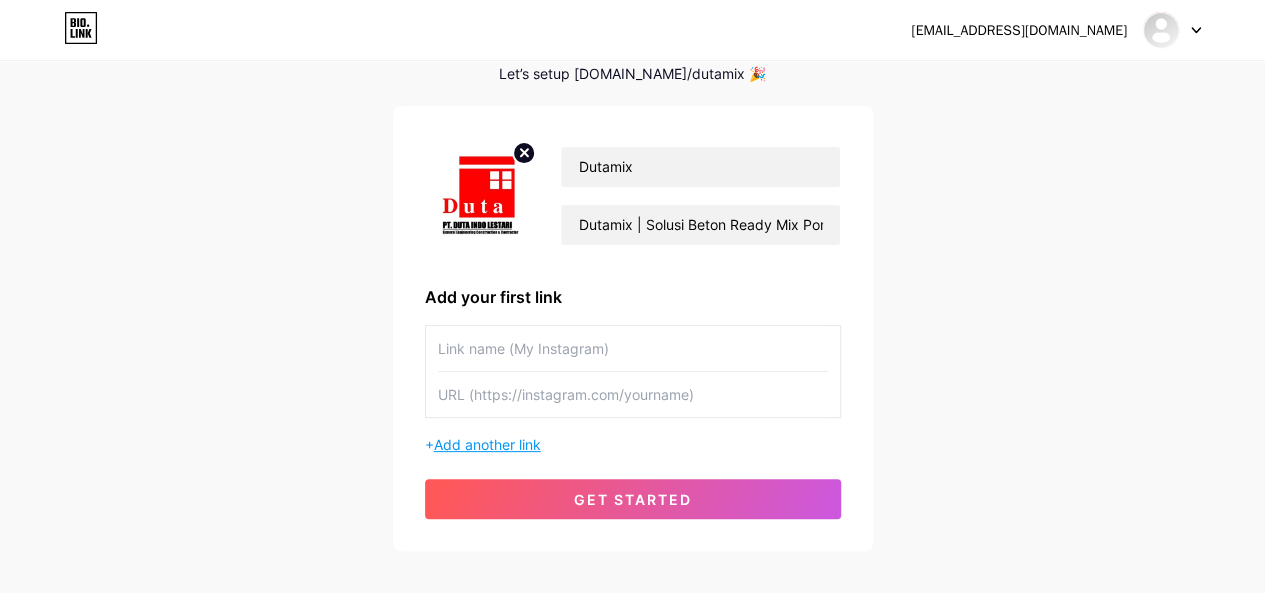 click on "Add another link" at bounding box center [487, 444] 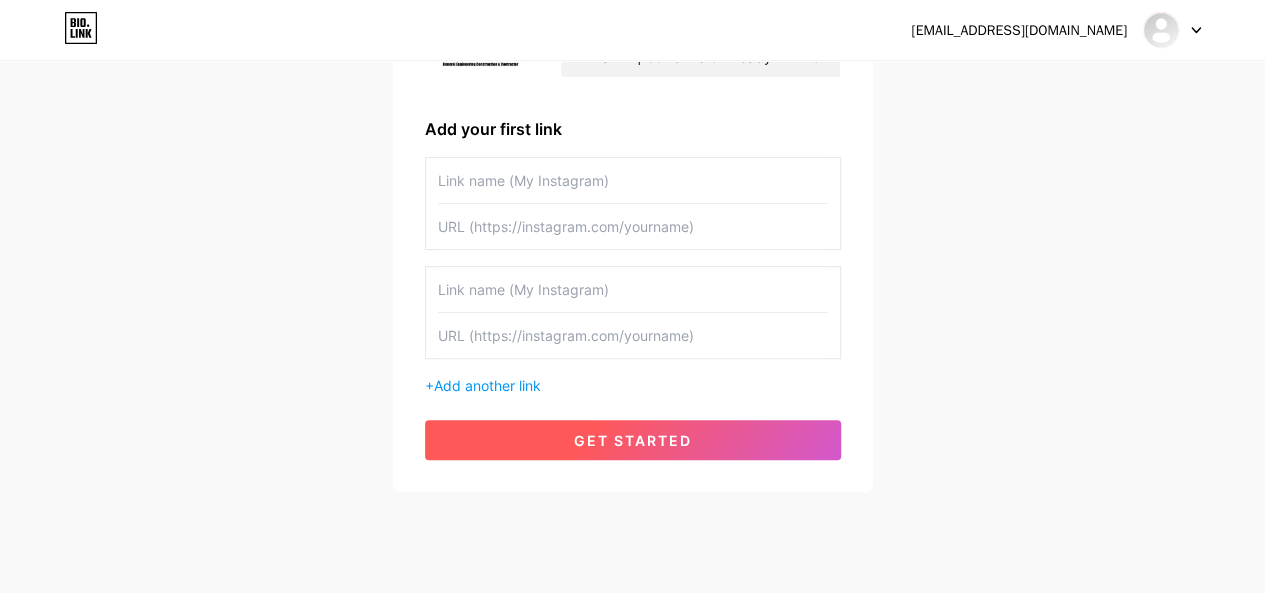 scroll, scrollTop: 298, scrollLeft: 0, axis: vertical 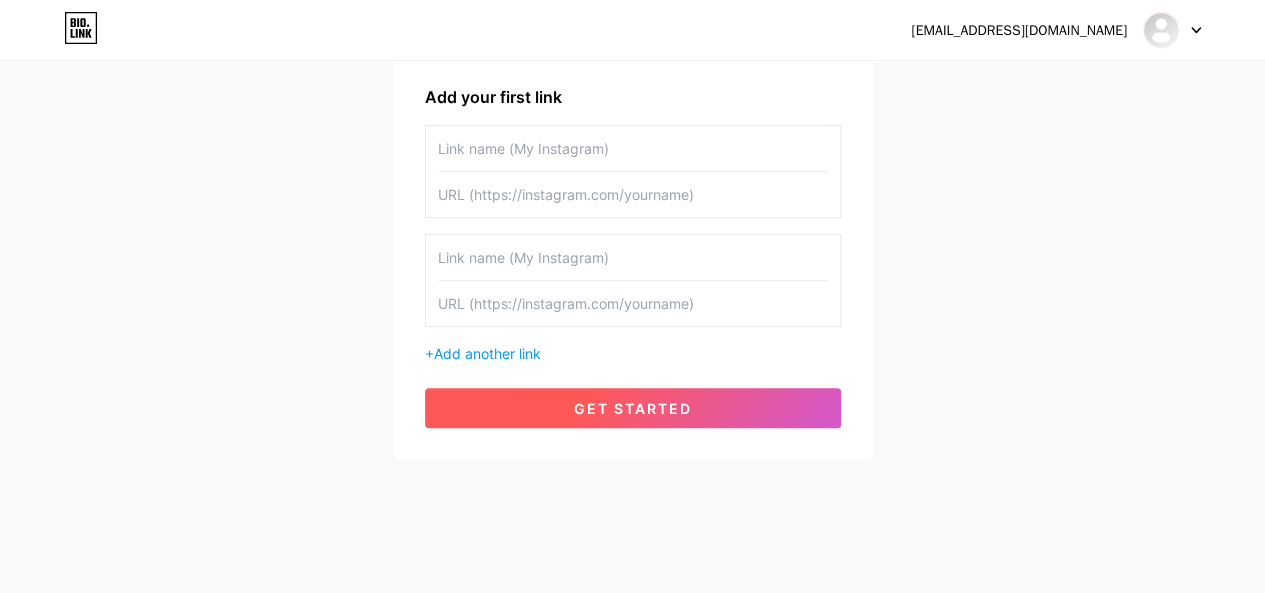 click on "get started" at bounding box center [633, 408] 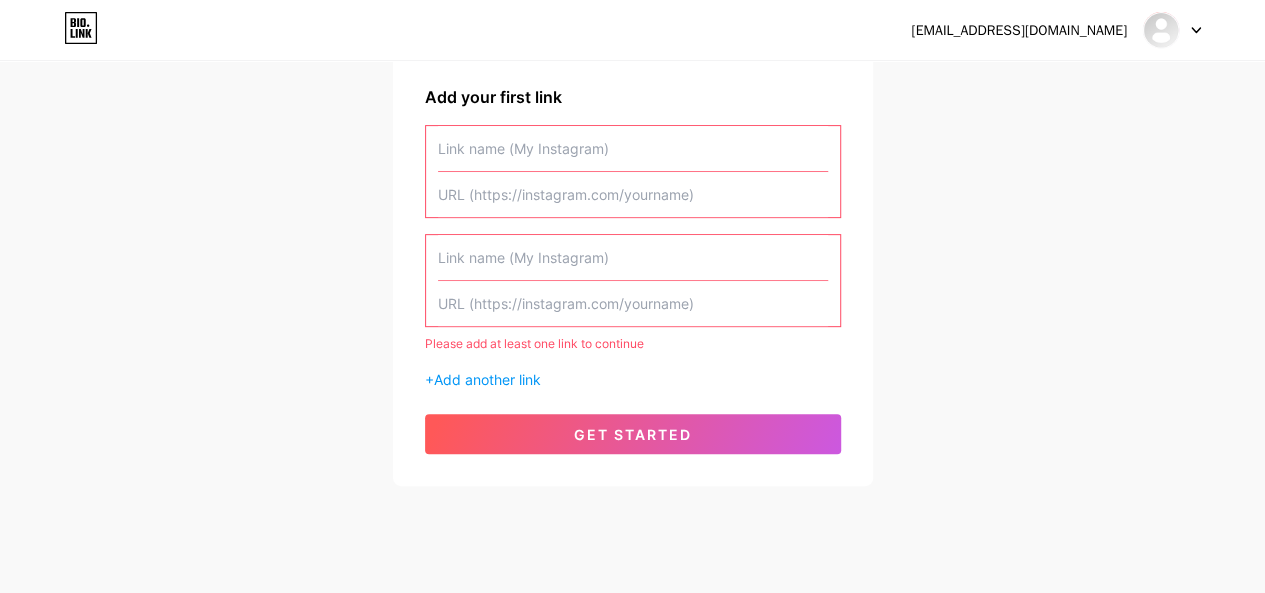 click at bounding box center (633, 148) 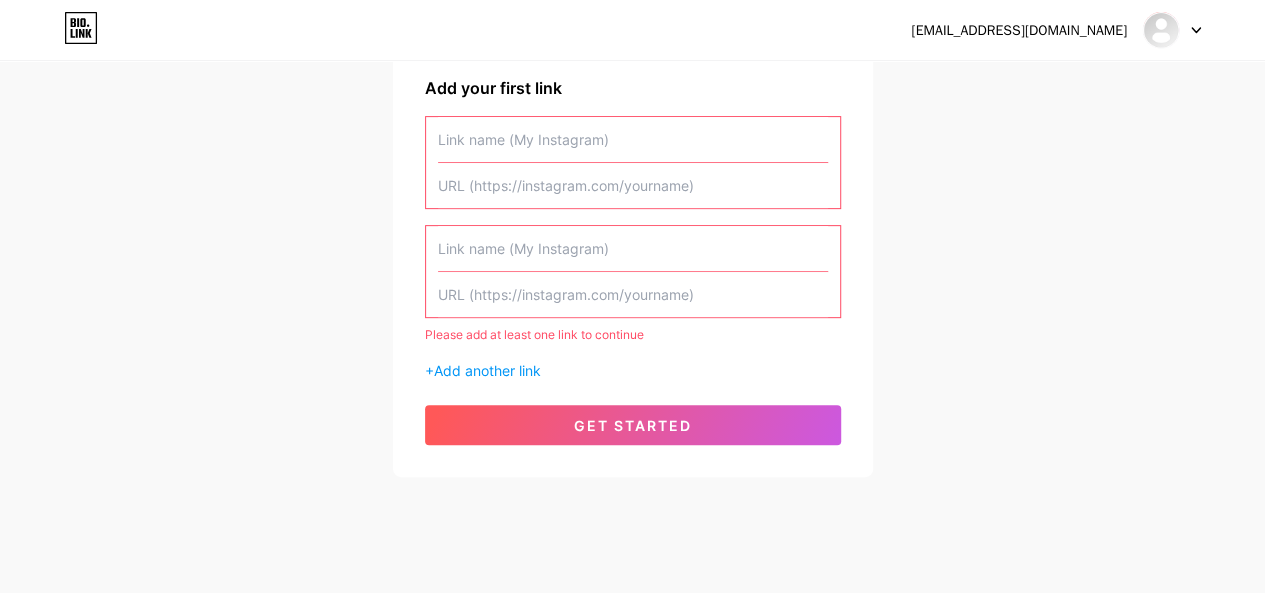 scroll, scrollTop: 332, scrollLeft: 0, axis: vertical 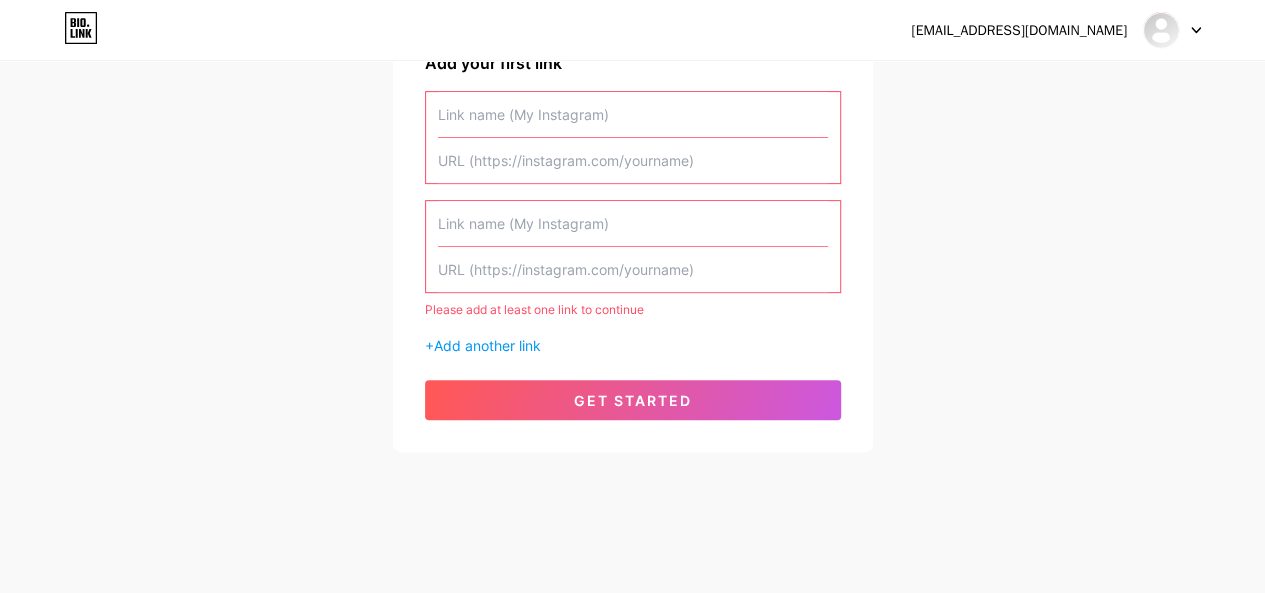 paste on "[URL][DOMAIN_NAME]" 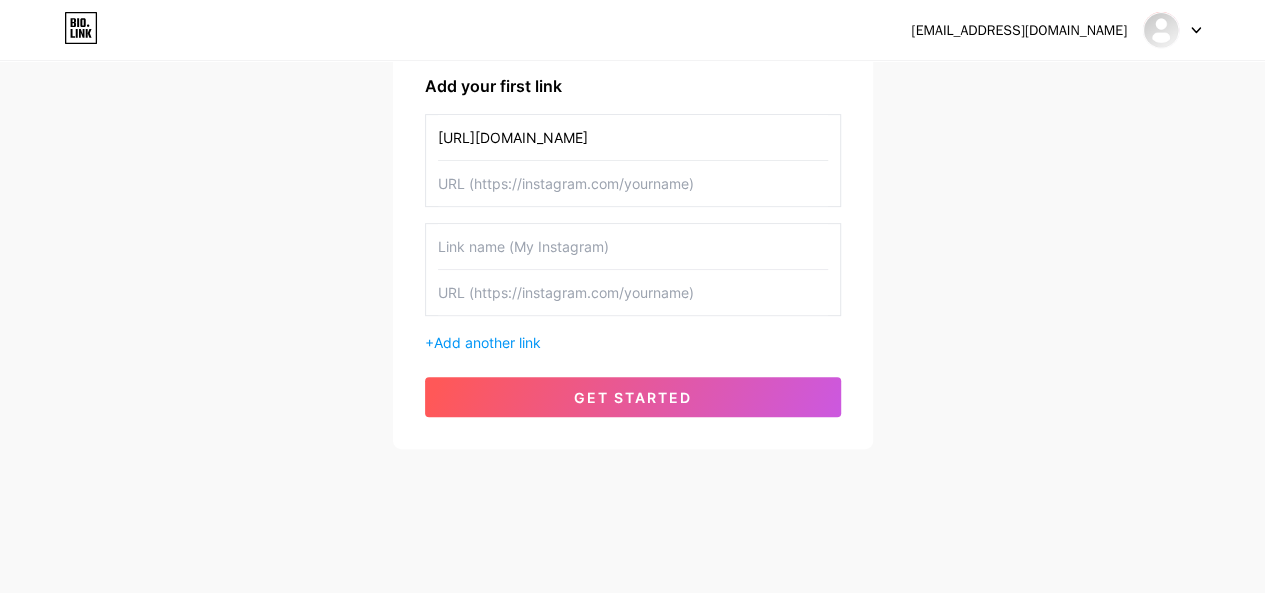 scroll, scrollTop: 306, scrollLeft: 0, axis: vertical 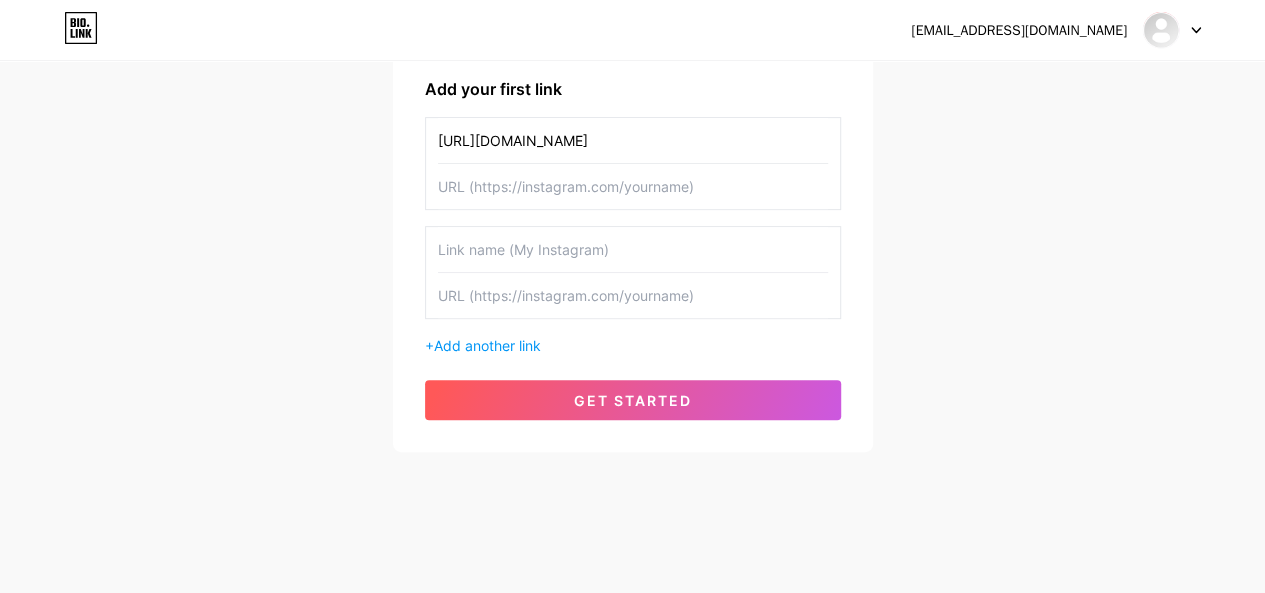 type on "[URL][DOMAIN_NAME]" 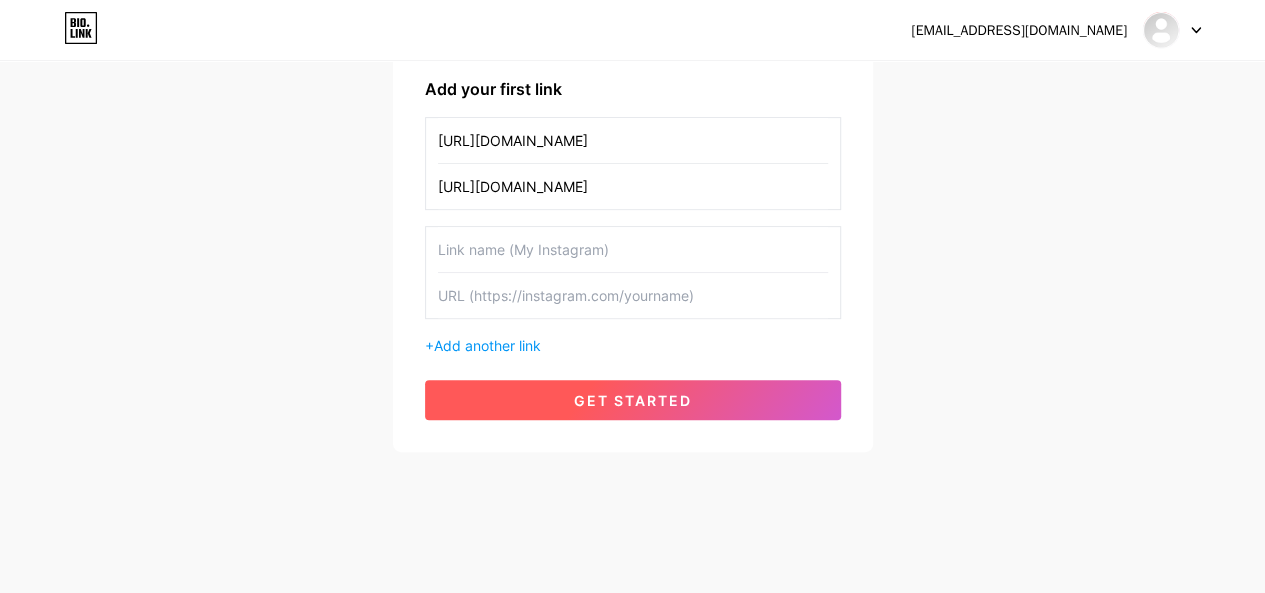 type on "[URL][DOMAIN_NAME]" 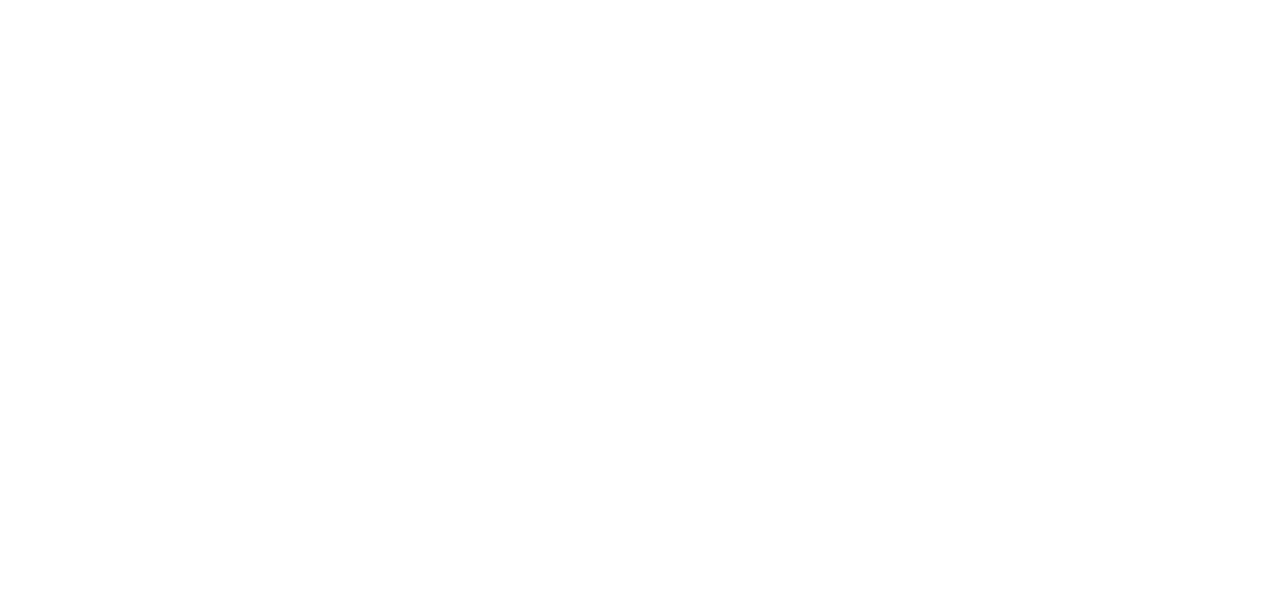 scroll, scrollTop: 0, scrollLeft: 0, axis: both 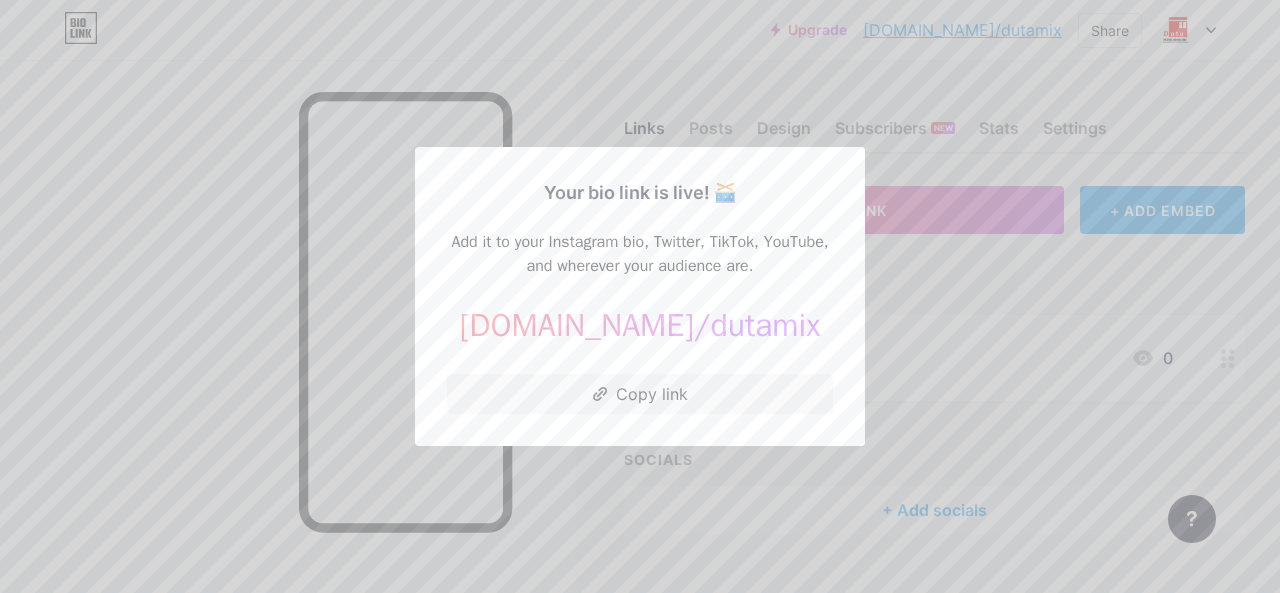 click at bounding box center (640, 296) 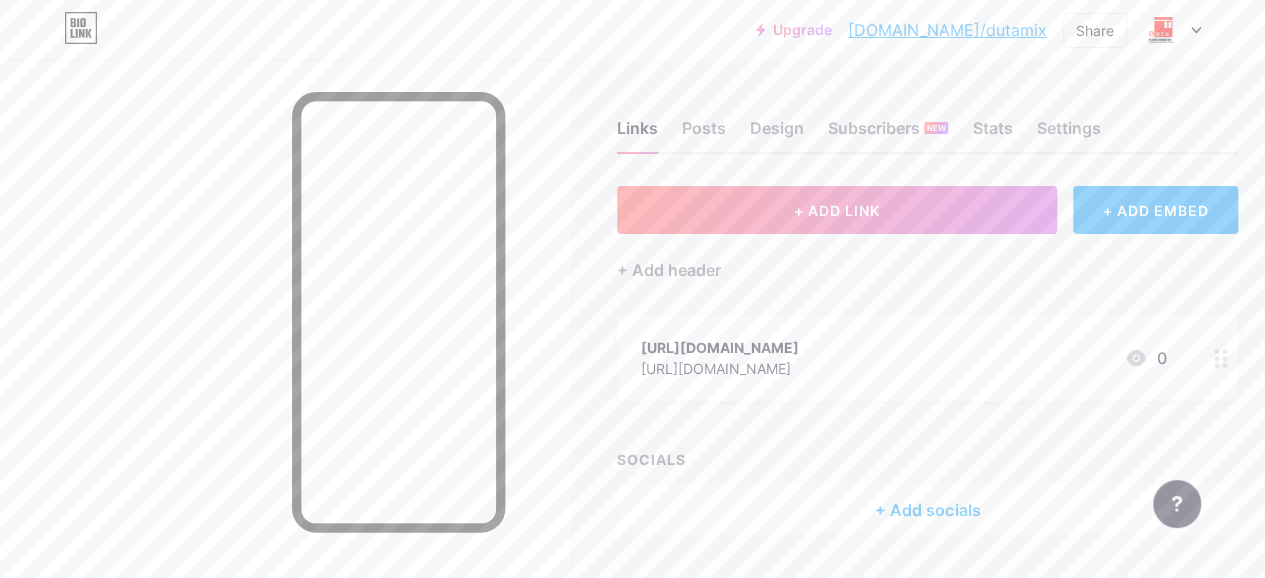 click on "[DOMAIN_NAME]/dutamix" at bounding box center [947, 30] 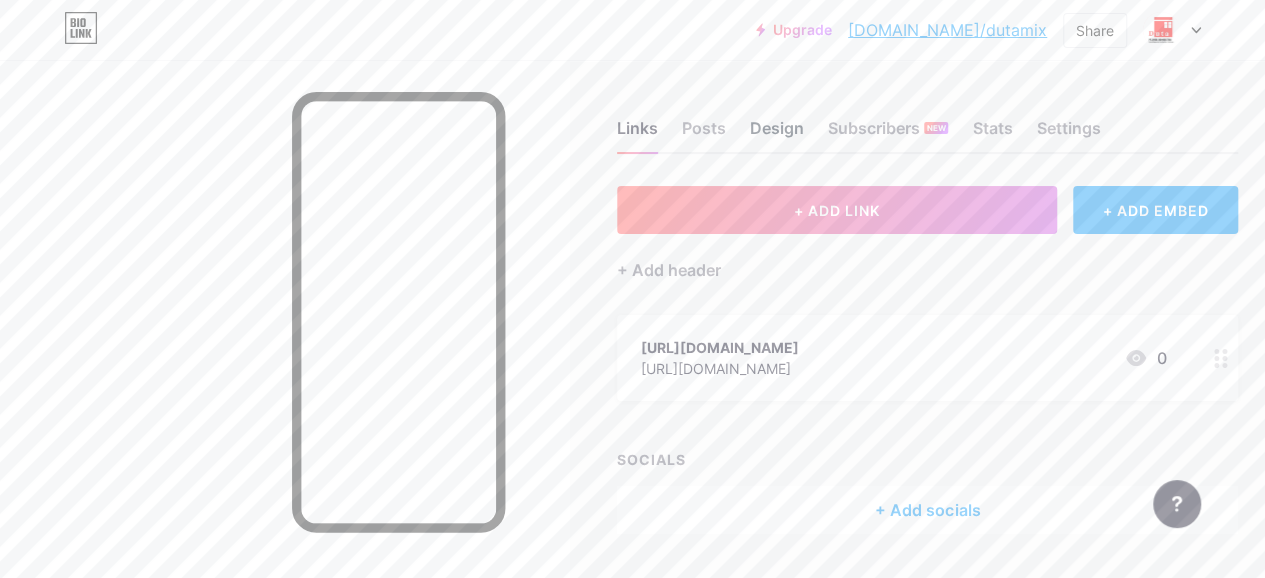 click on "Design" at bounding box center [777, 134] 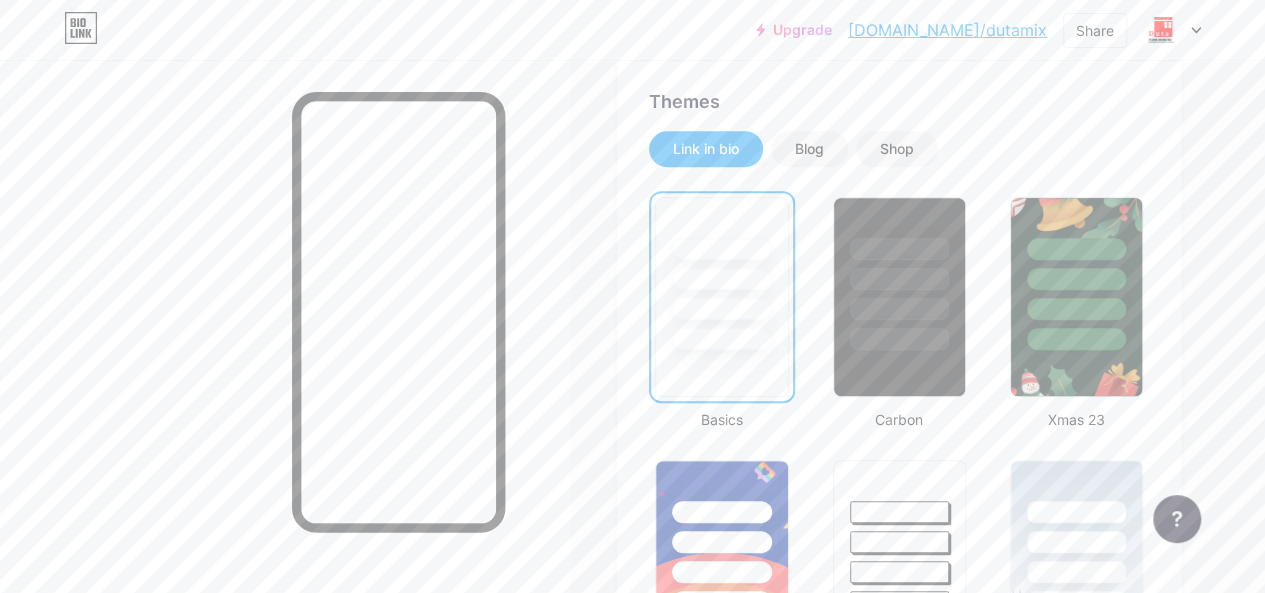 scroll, scrollTop: 300, scrollLeft: 0, axis: vertical 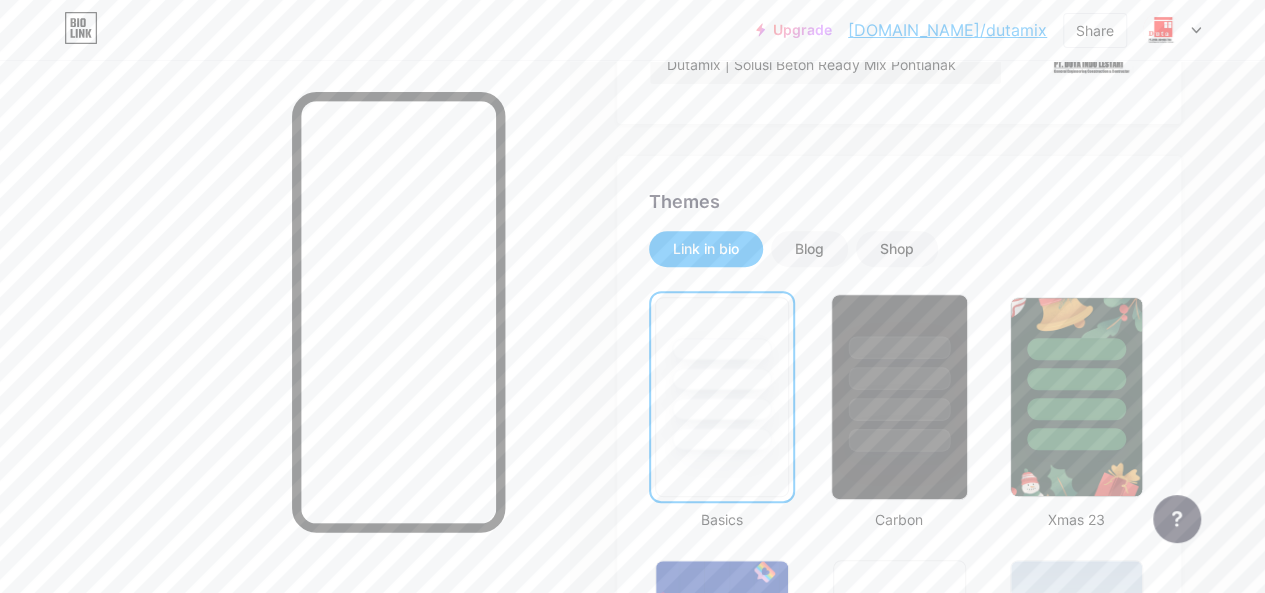 click at bounding box center (899, 373) 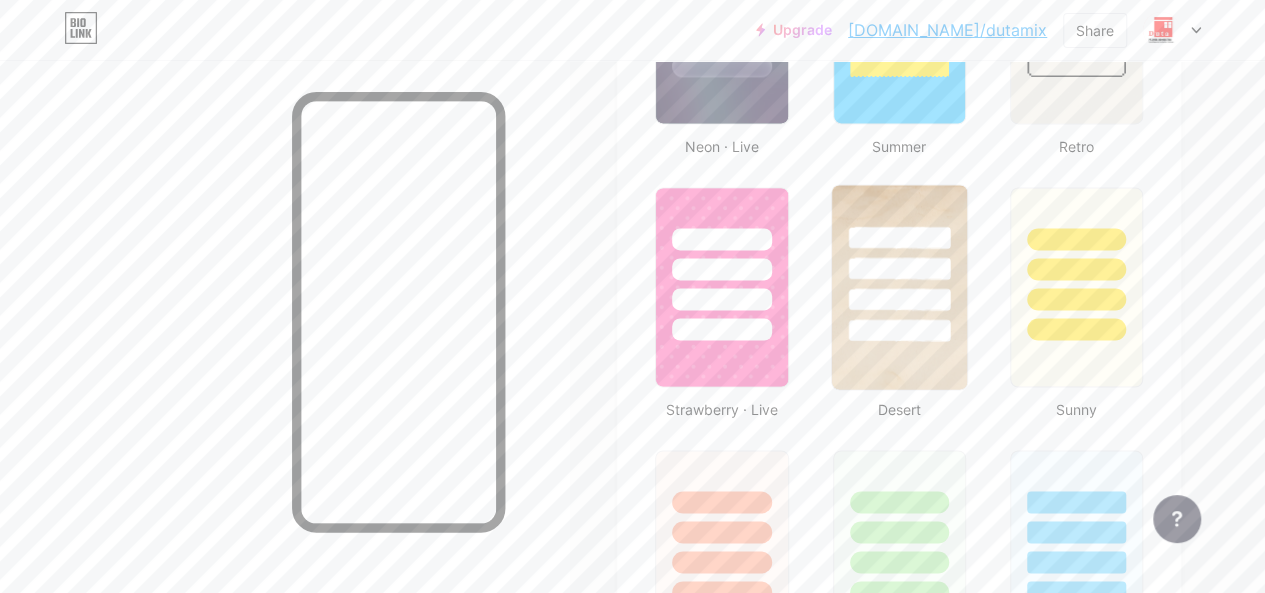 scroll, scrollTop: 1500, scrollLeft: 0, axis: vertical 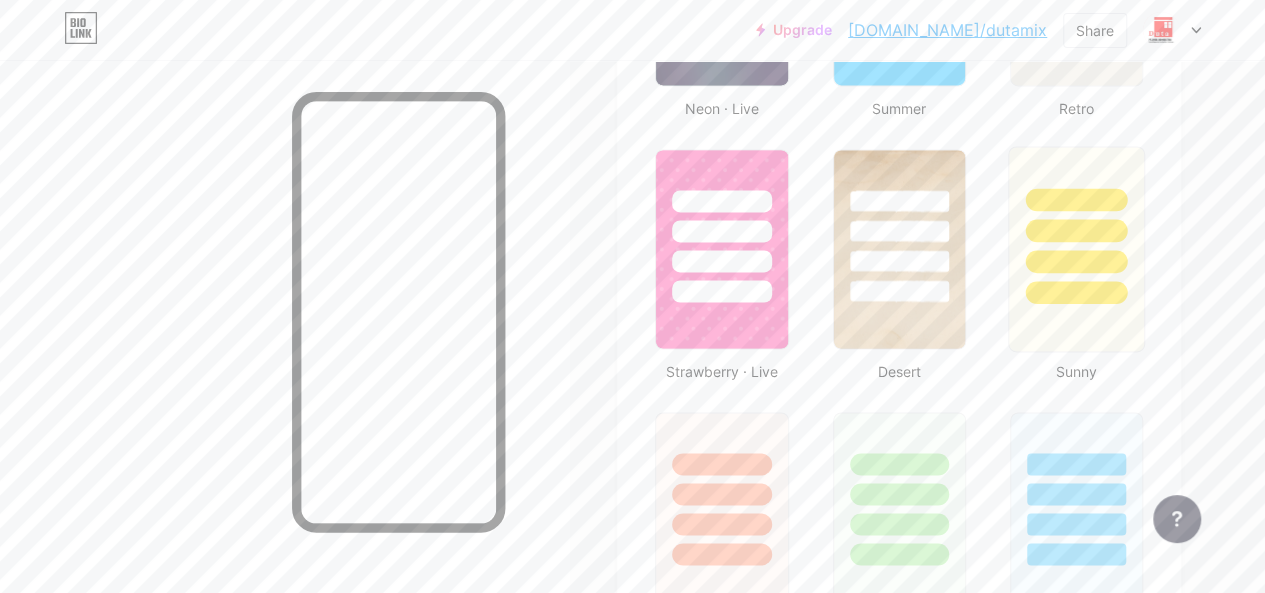 click at bounding box center (1076, 249) 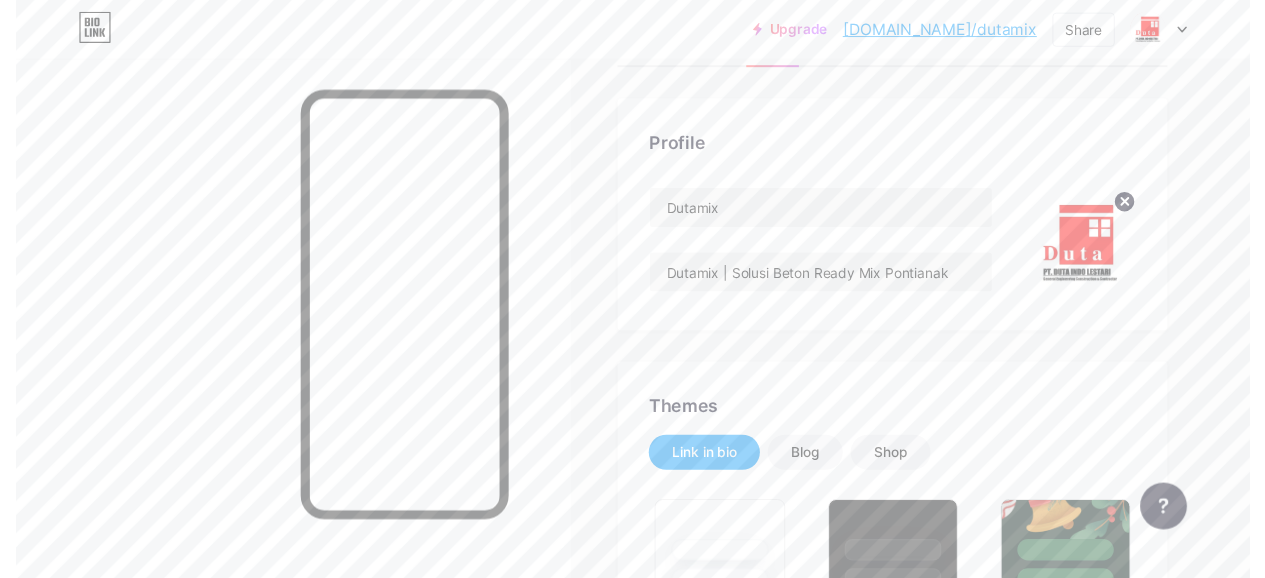 scroll, scrollTop: 0, scrollLeft: 0, axis: both 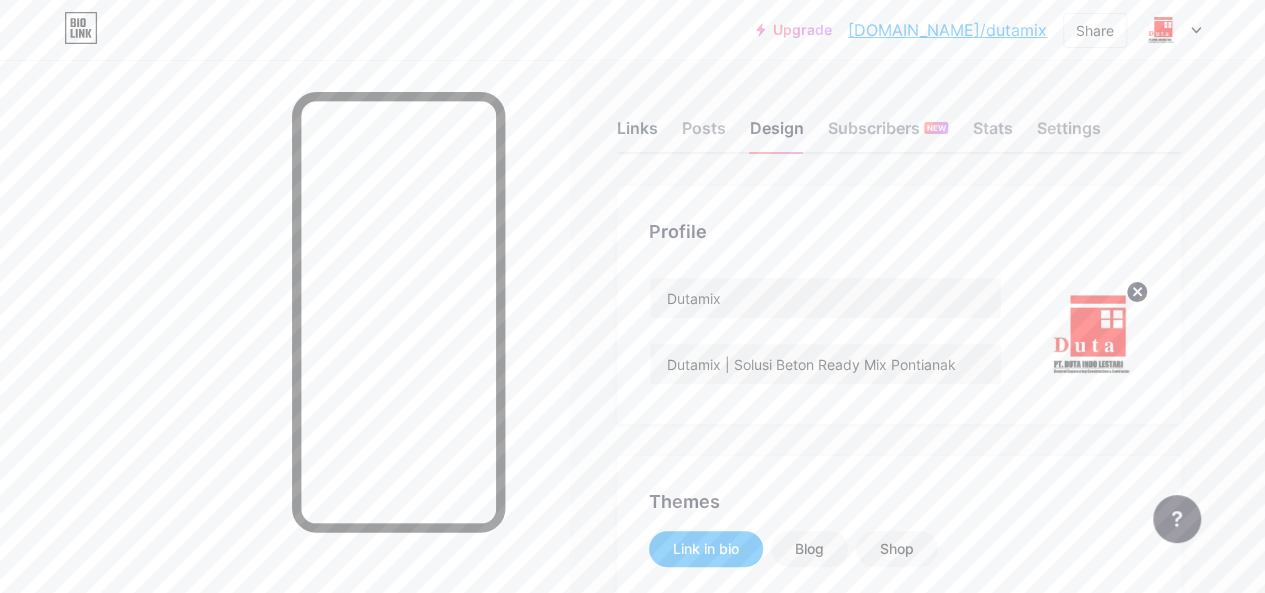 click on "Links" at bounding box center [637, 134] 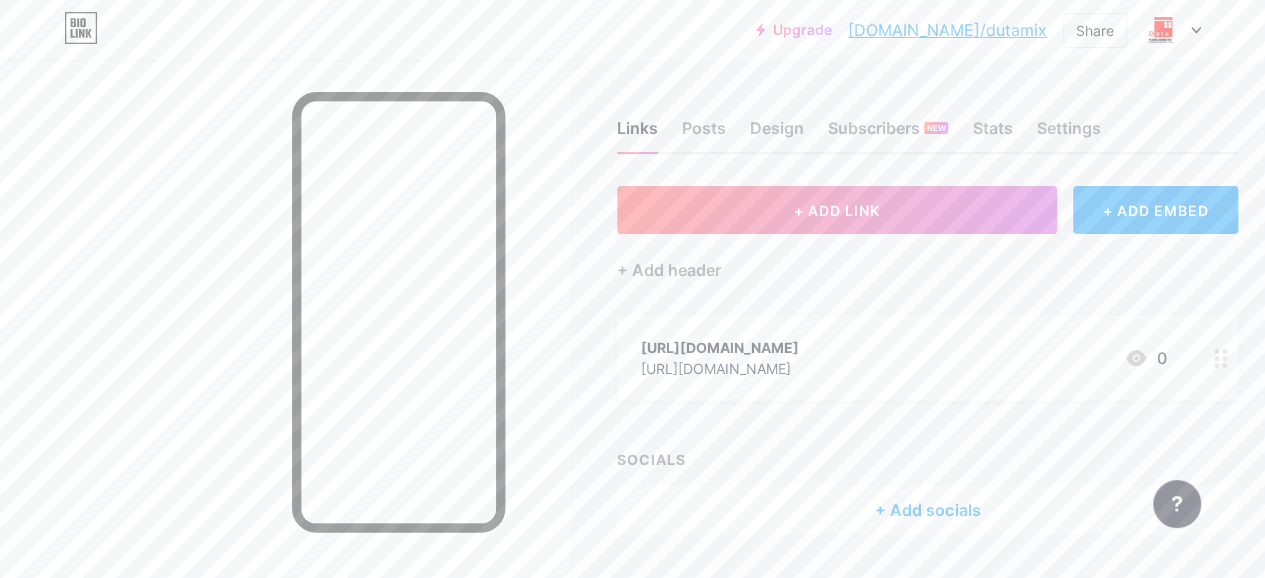 scroll, scrollTop: 55, scrollLeft: 0, axis: vertical 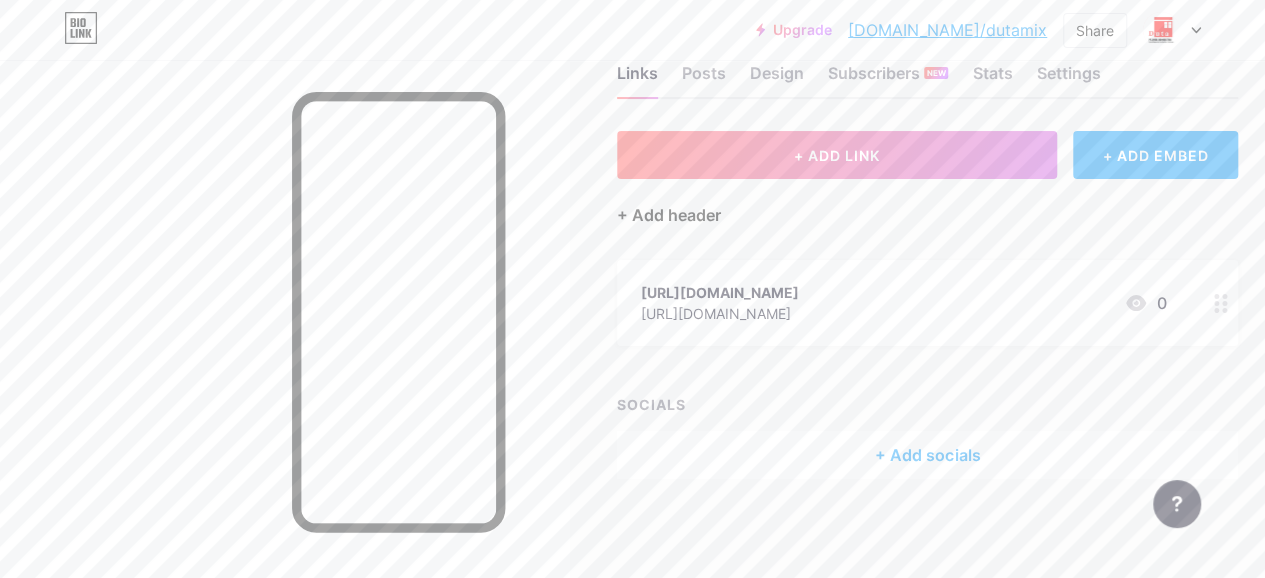 click on "+ Add header" at bounding box center (669, 215) 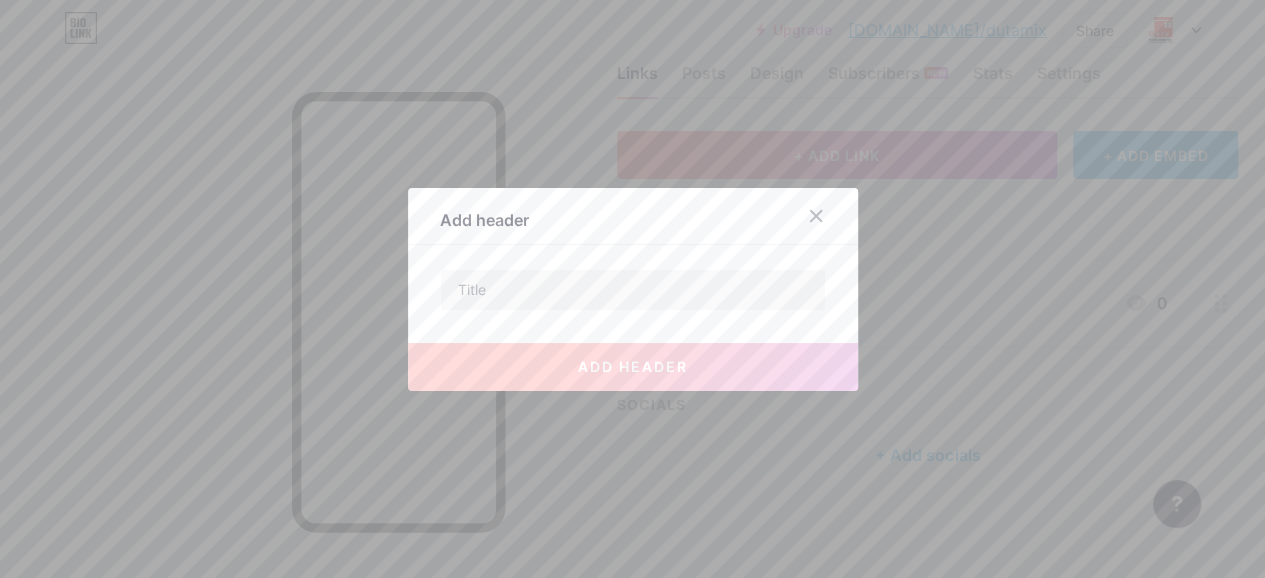 scroll, scrollTop: 40, scrollLeft: 0, axis: vertical 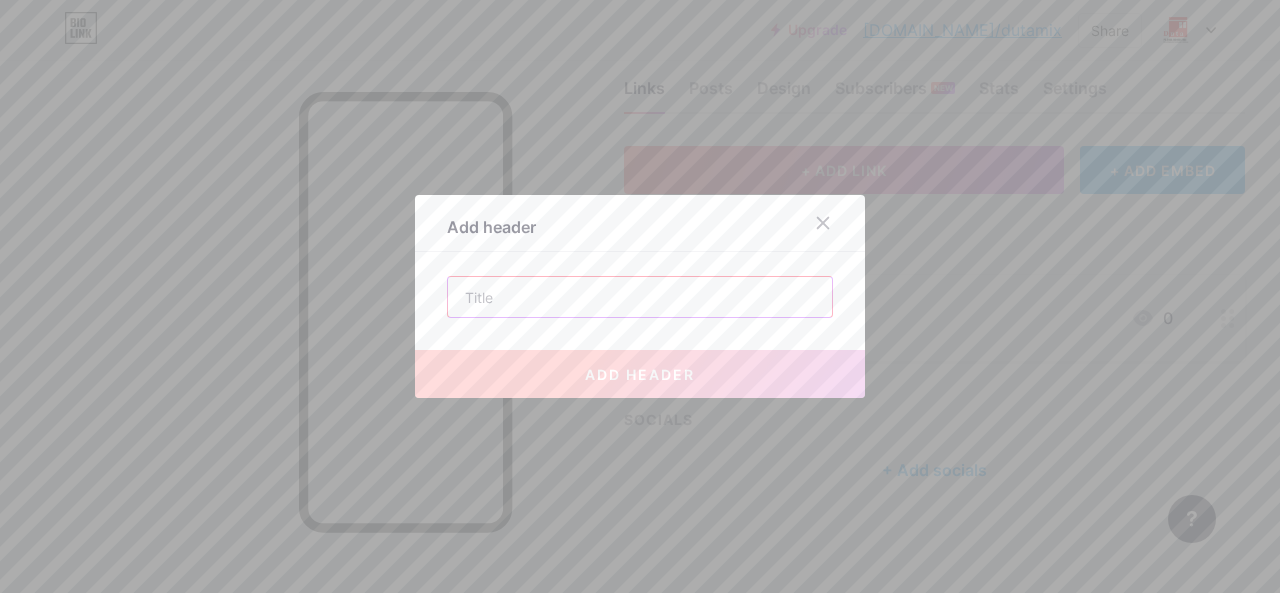 click at bounding box center [640, 297] 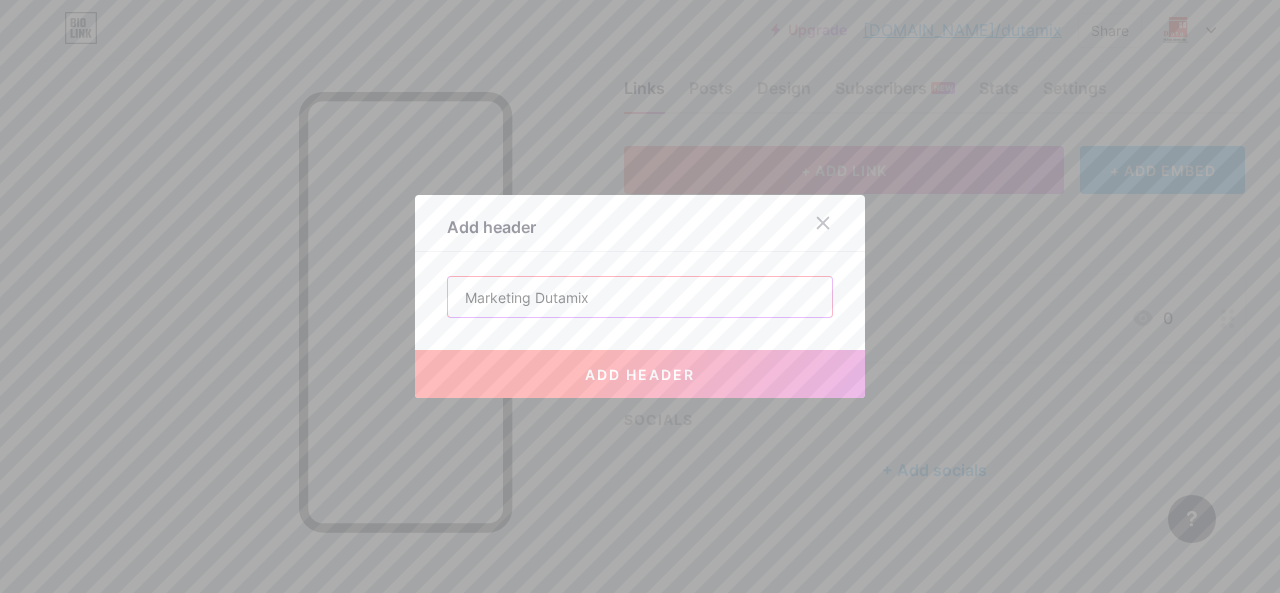 type on "Marketing Dutamix" 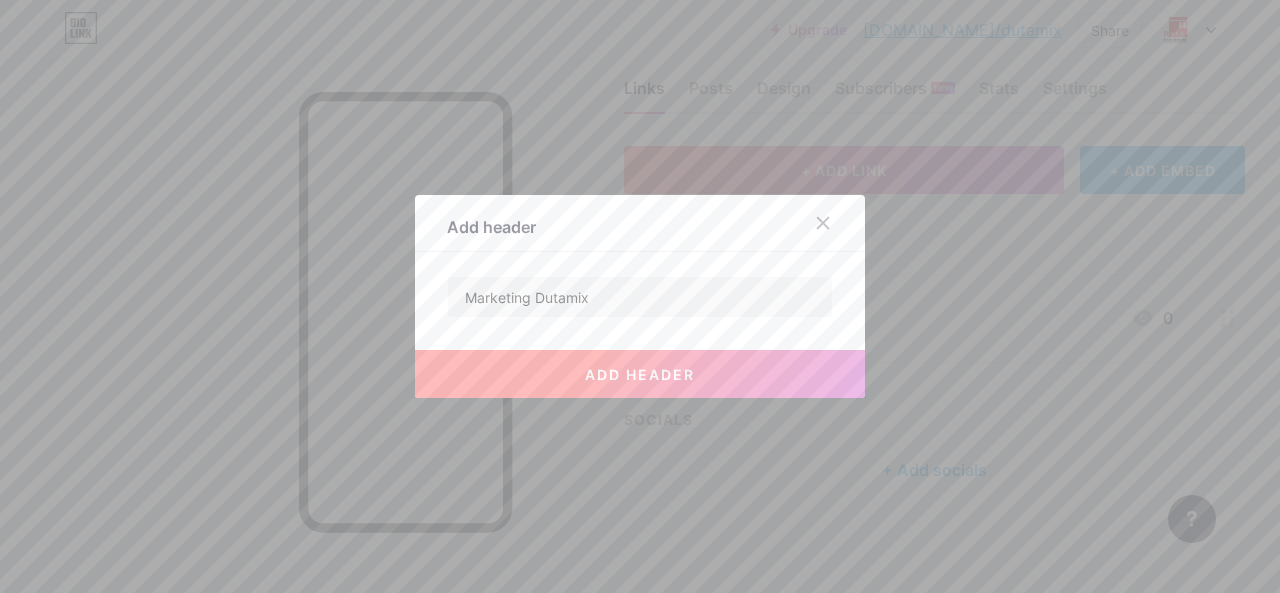 click on "add header" at bounding box center [640, 374] 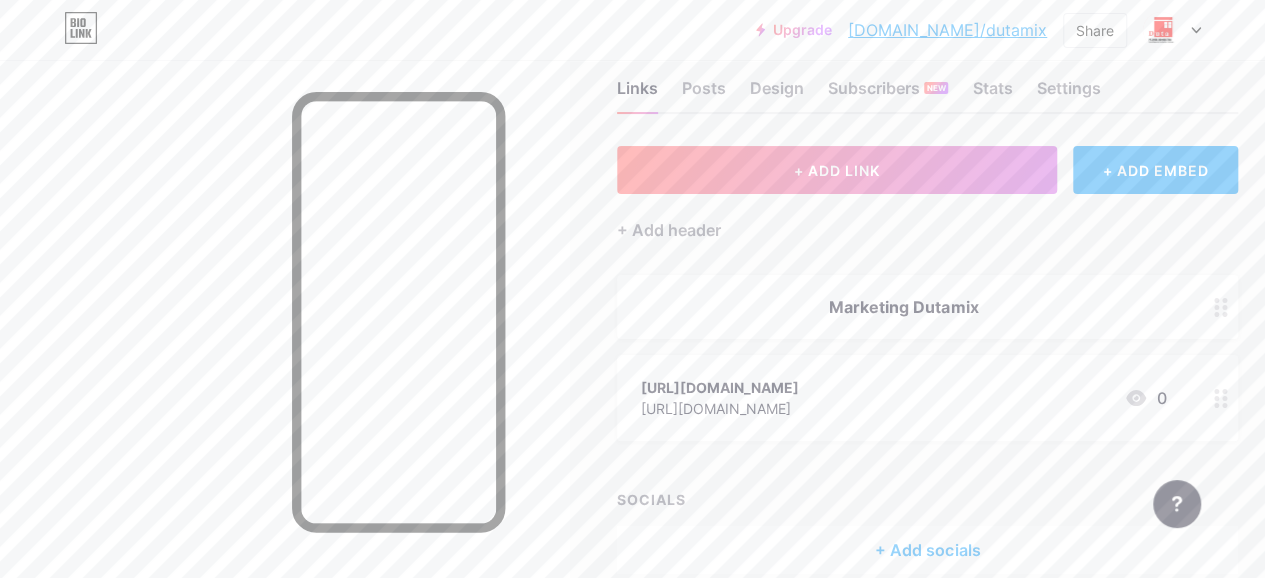 click 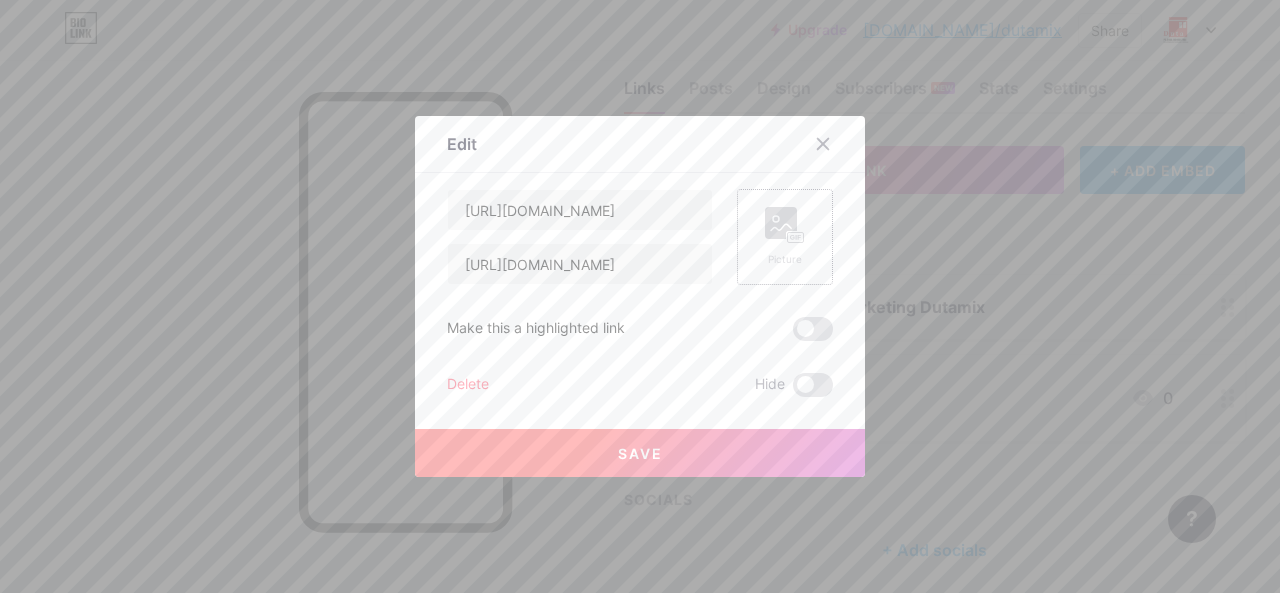 click on "Picture" at bounding box center (785, 237) 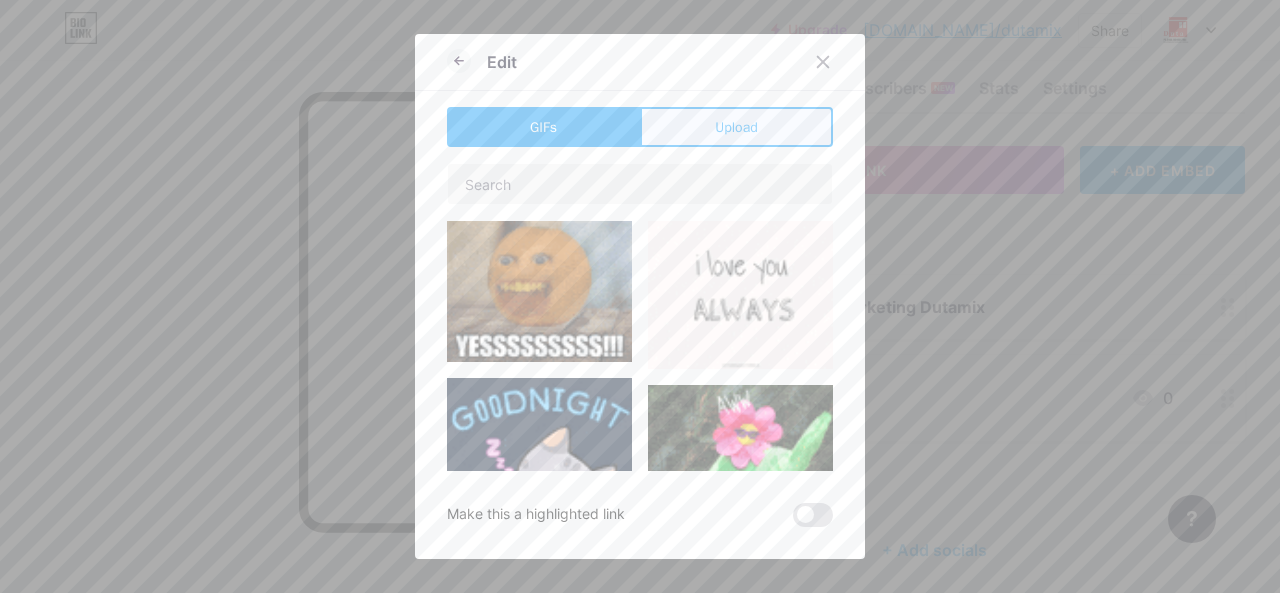 click on "Upload" at bounding box center [736, 127] 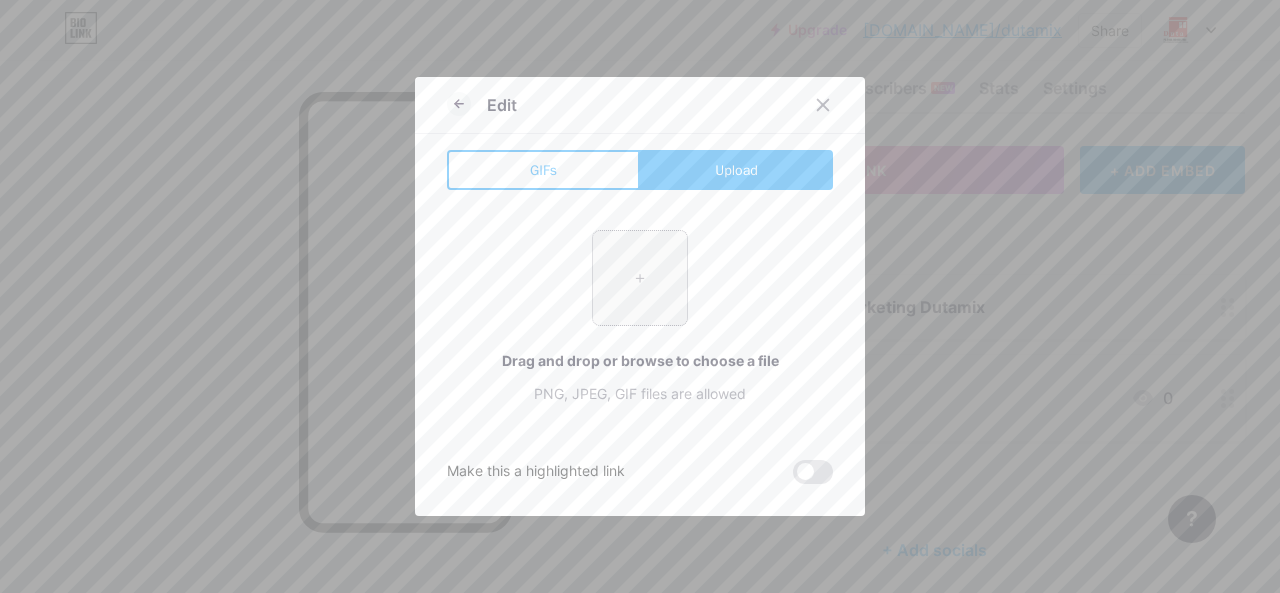 click at bounding box center [640, 278] 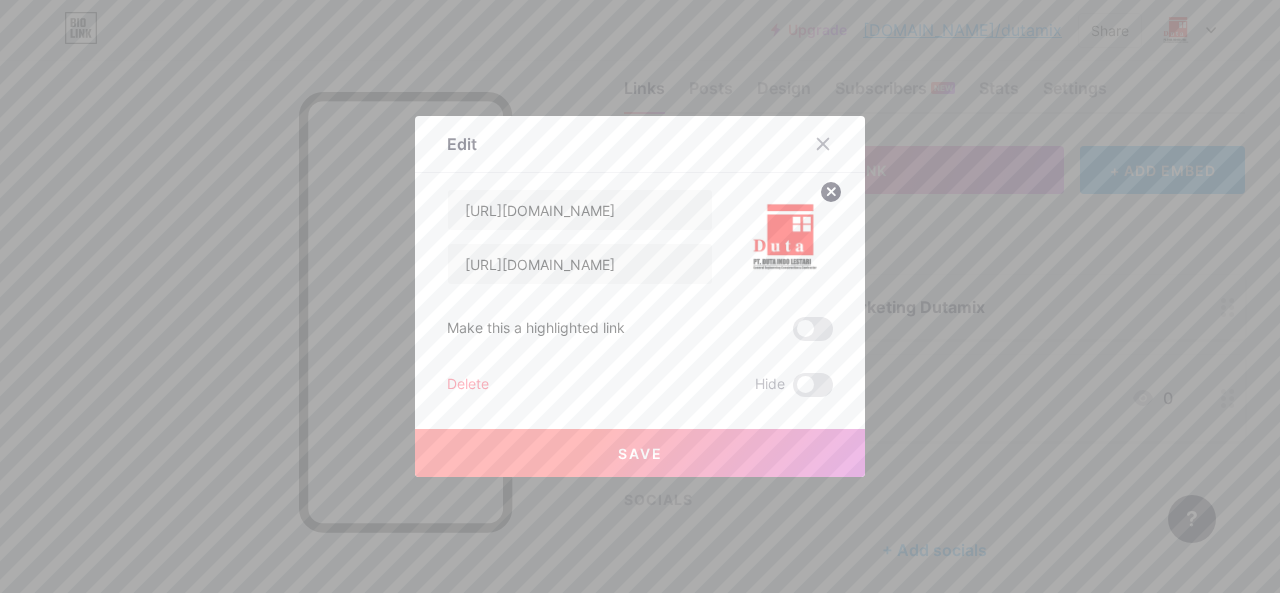 click on "Save" at bounding box center [640, 453] 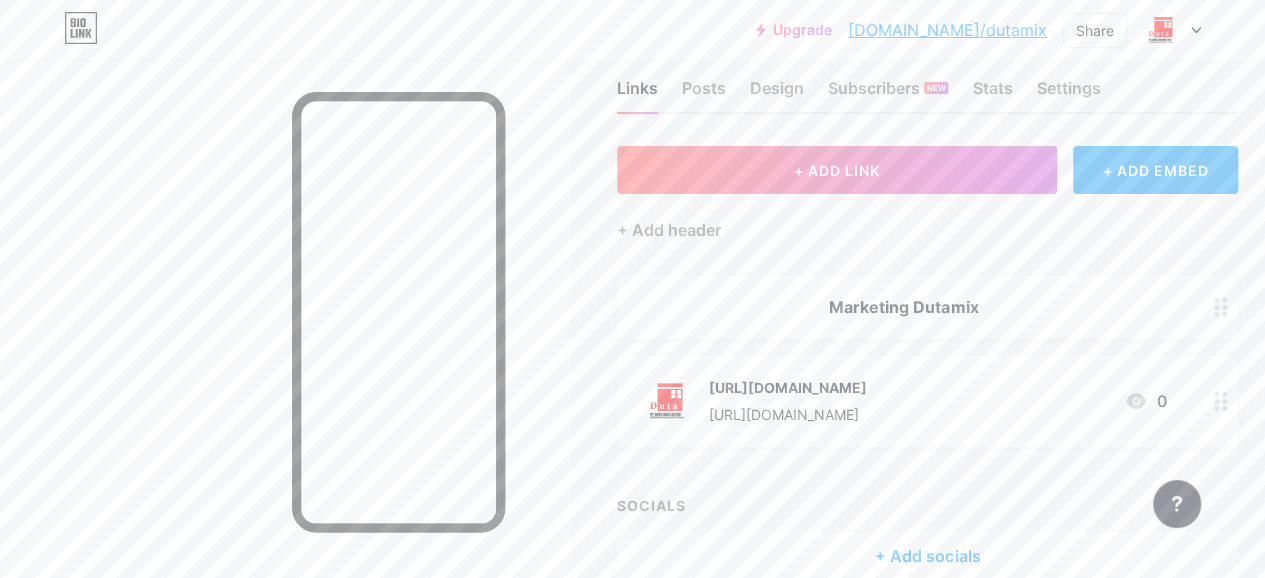 click on "https://wa.me/6285649410405
https://wa.me/6285649410405
0" at bounding box center [903, 401] 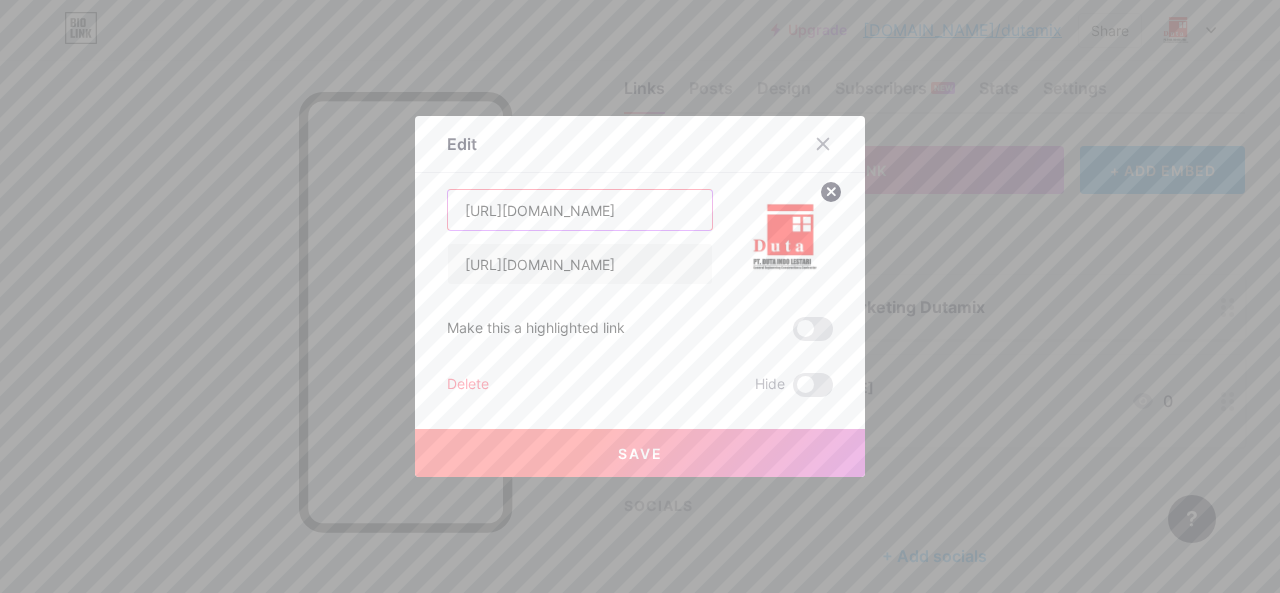 click on "[URL][DOMAIN_NAME]" at bounding box center [580, 210] 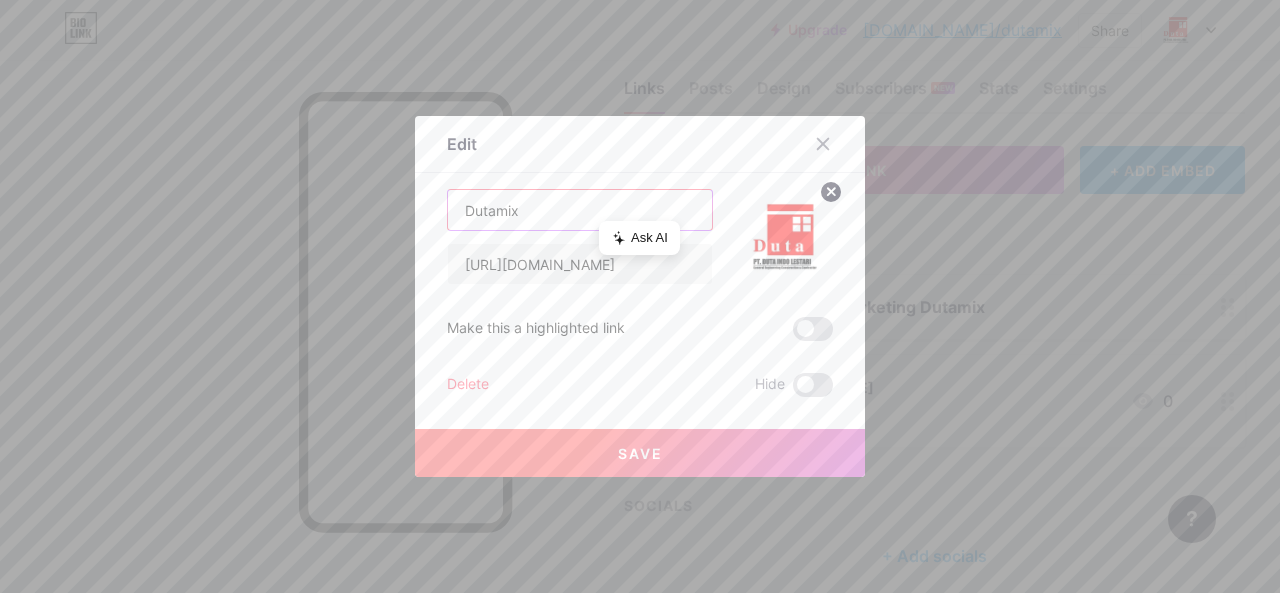 type on "Dutamix" 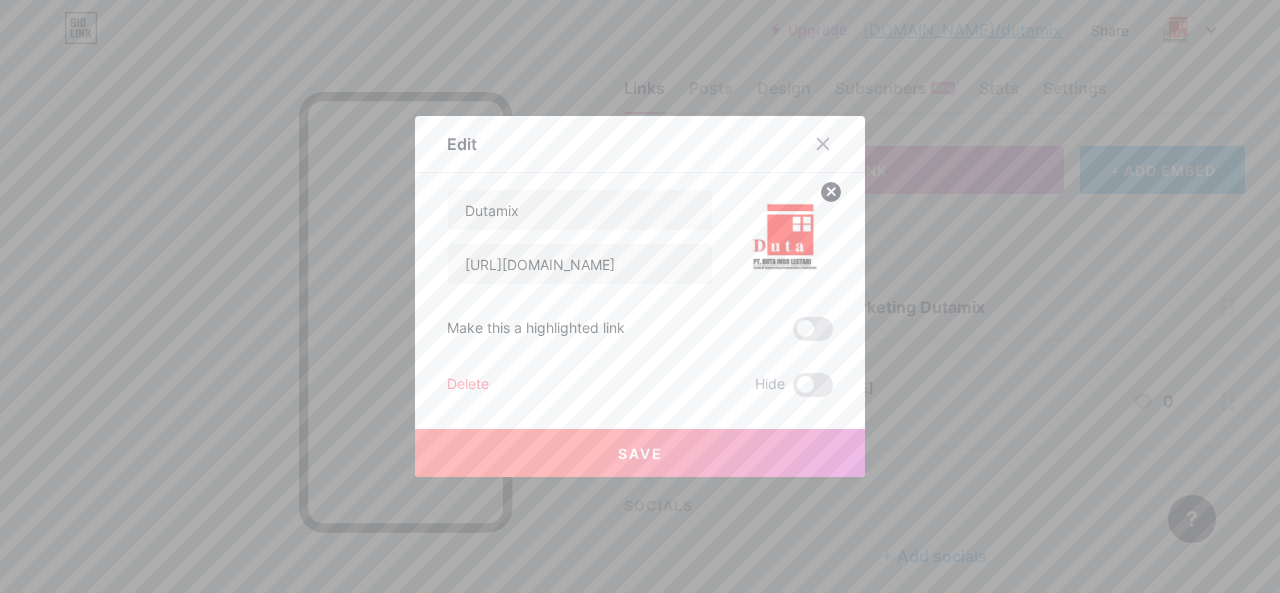 click on "Save" at bounding box center (640, 453) 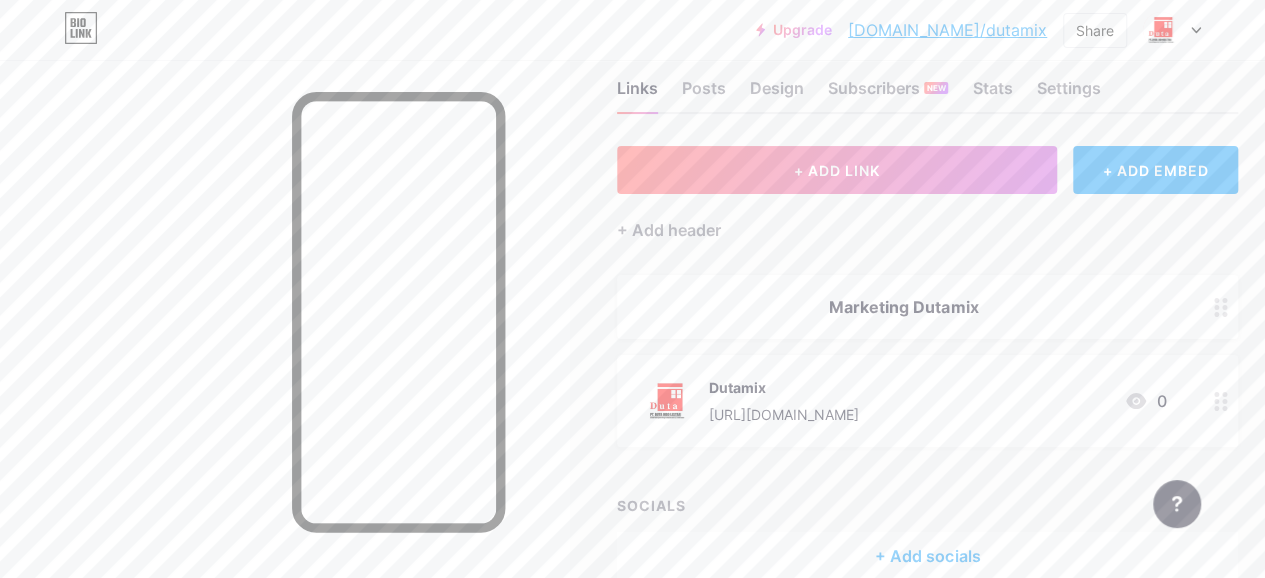 click on "[DOMAIN_NAME]/dutamix" at bounding box center (947, 30) 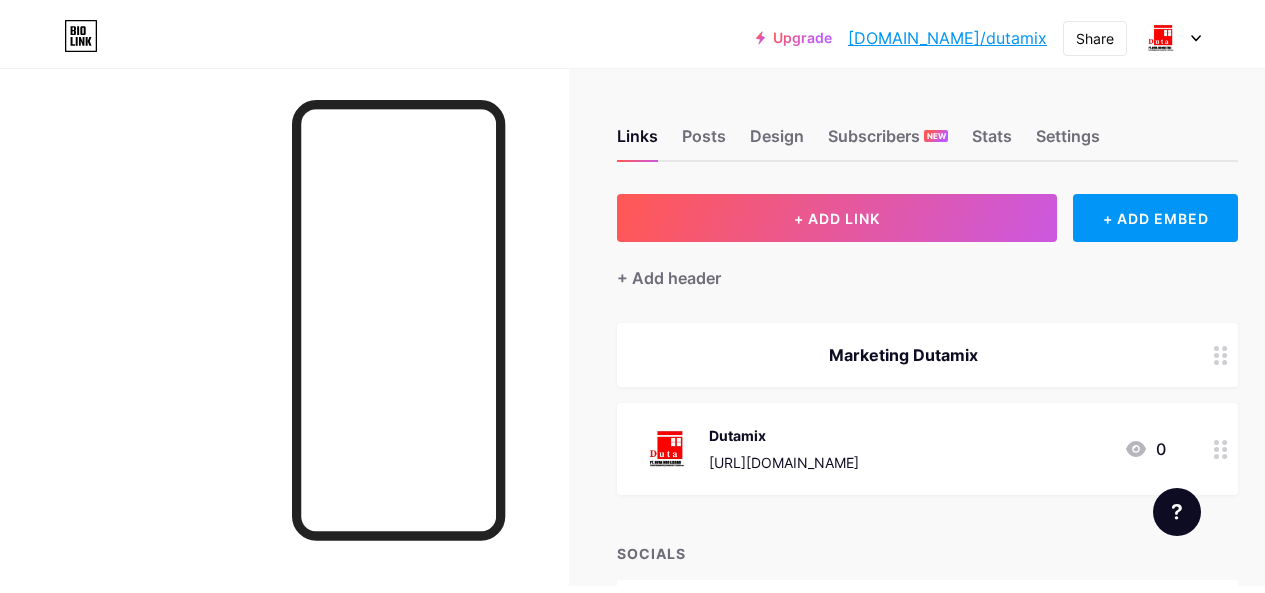 scroll, scrollTop: 0, scrollLeft: 0, axis: both 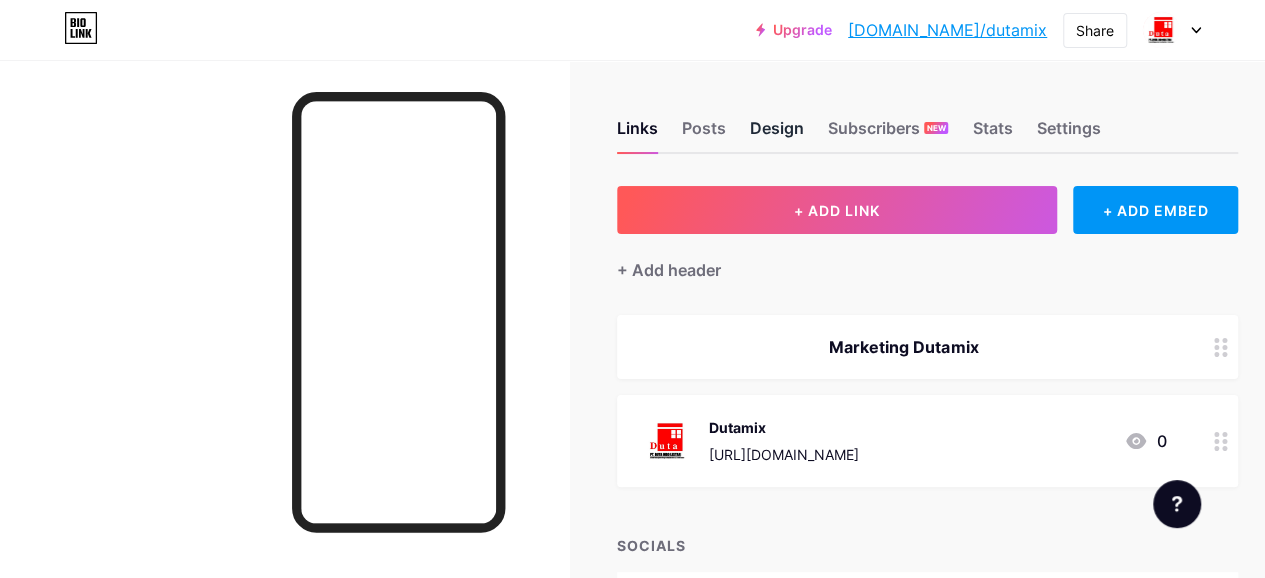 click on "Design" at bounding box center [777, 134] 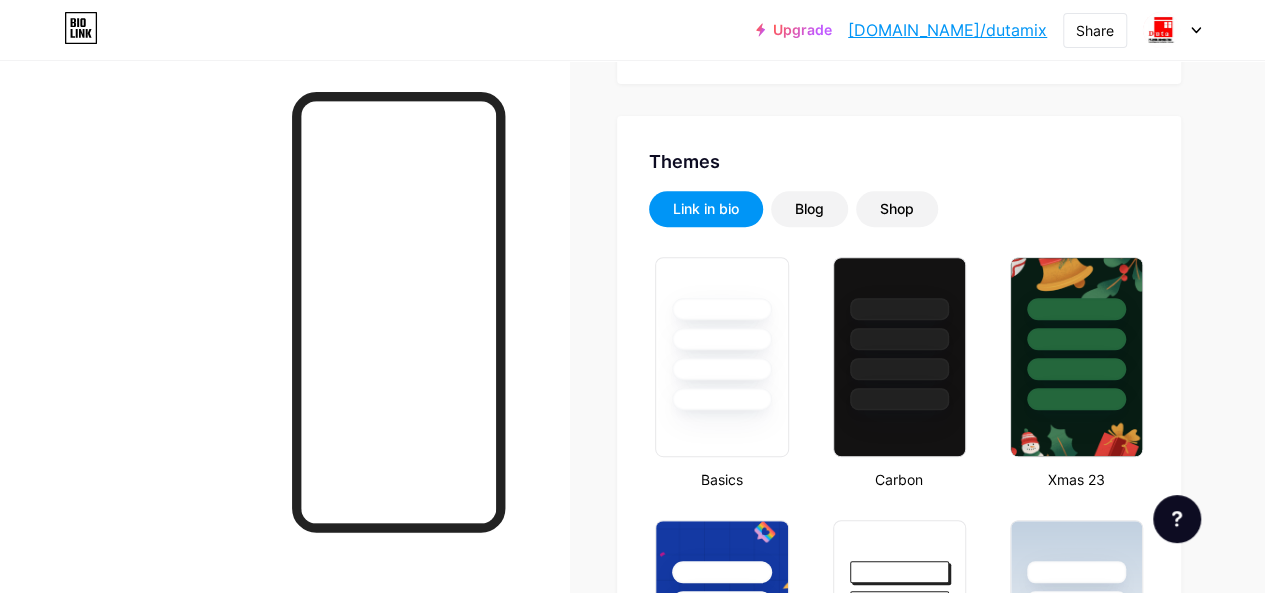 scroll, scrollTop: 600, scrollLeft: 0, axis: vertical 